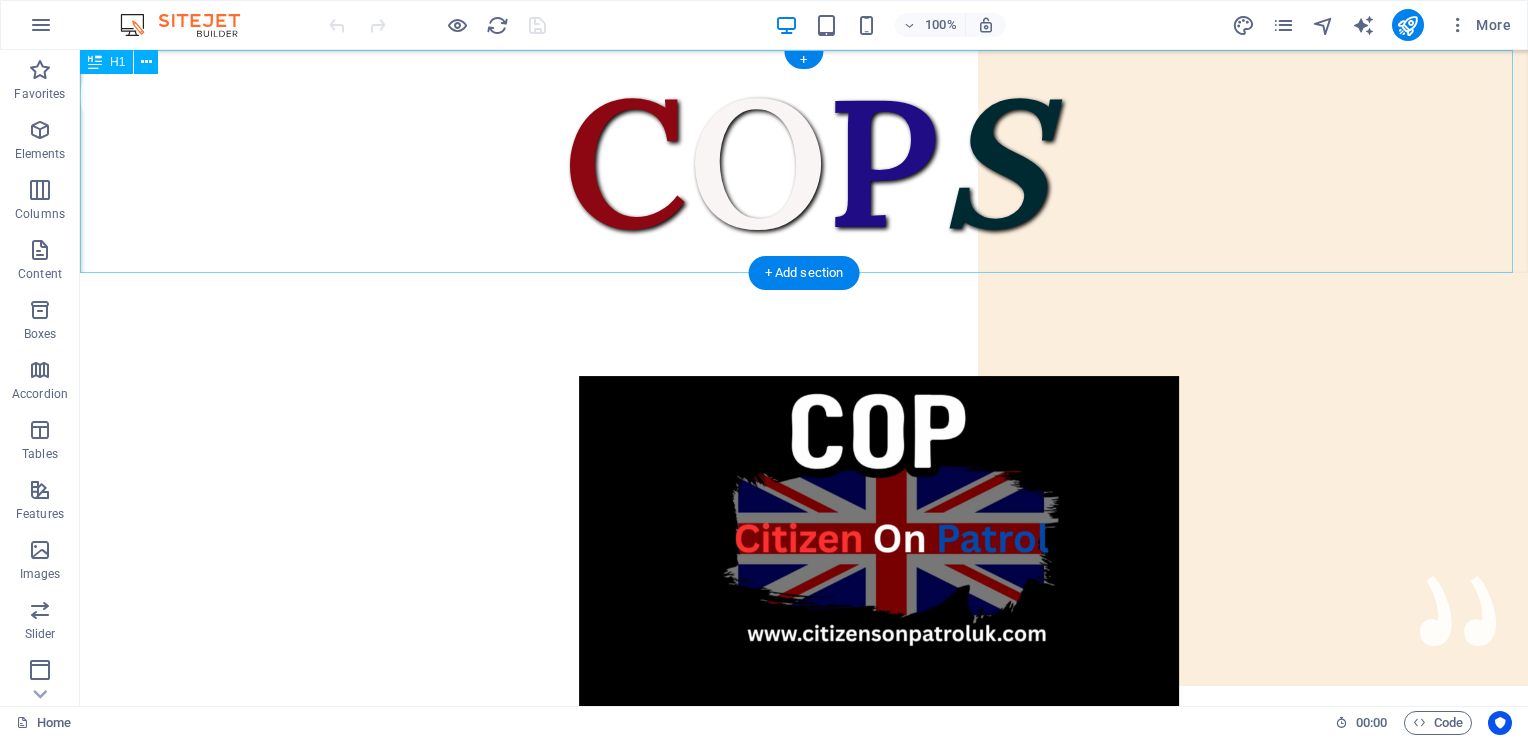 scroll, scrollTop: 0, scrollLeft: 0, axis: both 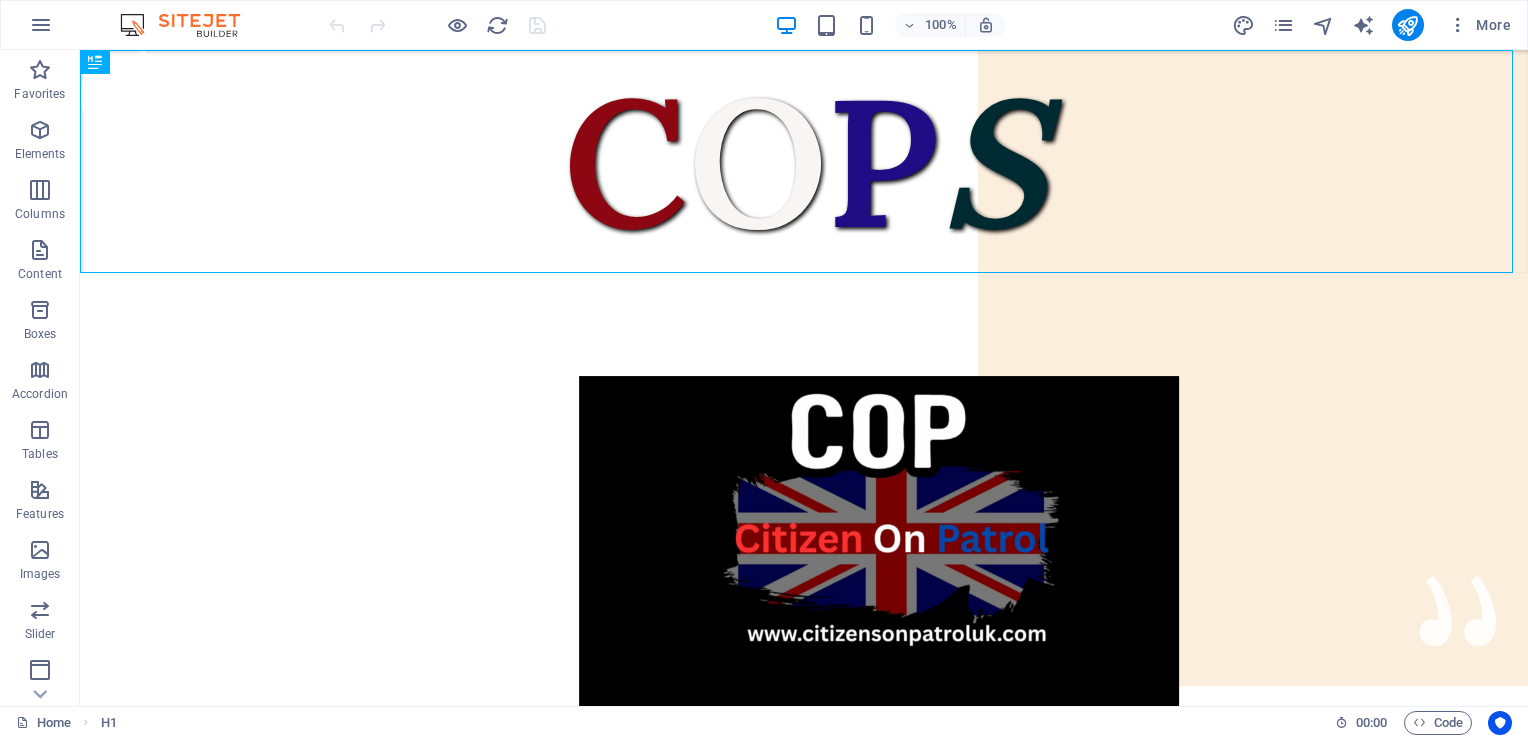 click on "C O P S   Citizens On Patrol Service.     We are here to serve the people of the United Kingdom, not the Government.   Our aim is to reduce crime in your local area with regular patrols. A friendly face you can turn to in times of need.   We are not the police, but we can do much more. Prevention is better than detection.    Criminals will think twice with  COPS  on the beat.       Coming to a Town and City near you.     We need your Support.   If you support us Please Donate.   We have no funding apart from Donations. We Need Uniforms, Equipment and Public Liability insurance. DONATE HERE
CITIZENS   ON  PATROL The People Have Had Enough Of Two Teir policing, So We Will Police Ourselves. Come and join us. Be One Of Many. Be One Of The People. We are looking for Ex-Forces, Ex-Police and experienced Security to help us get Organised in every Town and City throughout the UK. Localised Patrols from enthusiastic individuals all linked Nationally. If Interested?" at bounding box center (804, 5114) 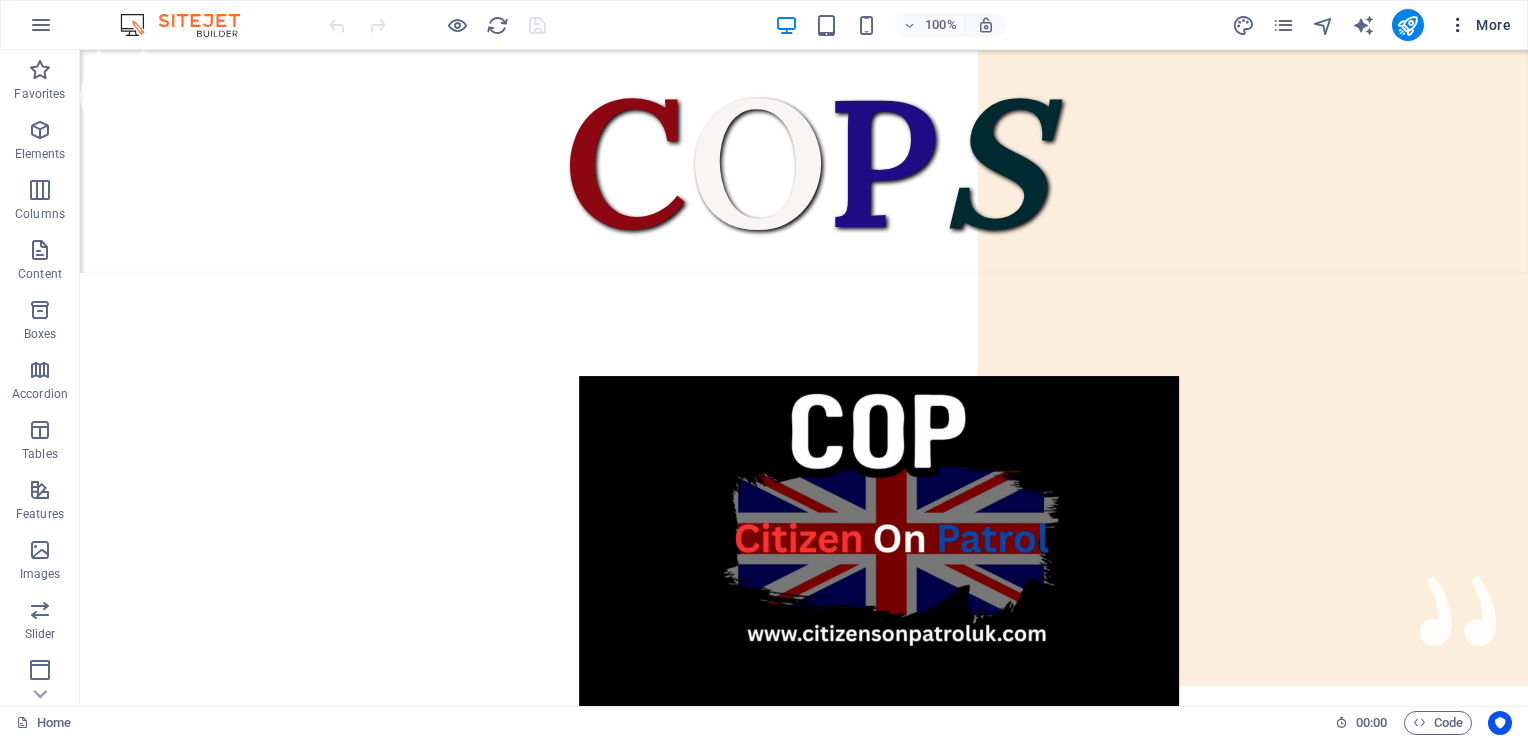 click at bounding box center (1458, 25) 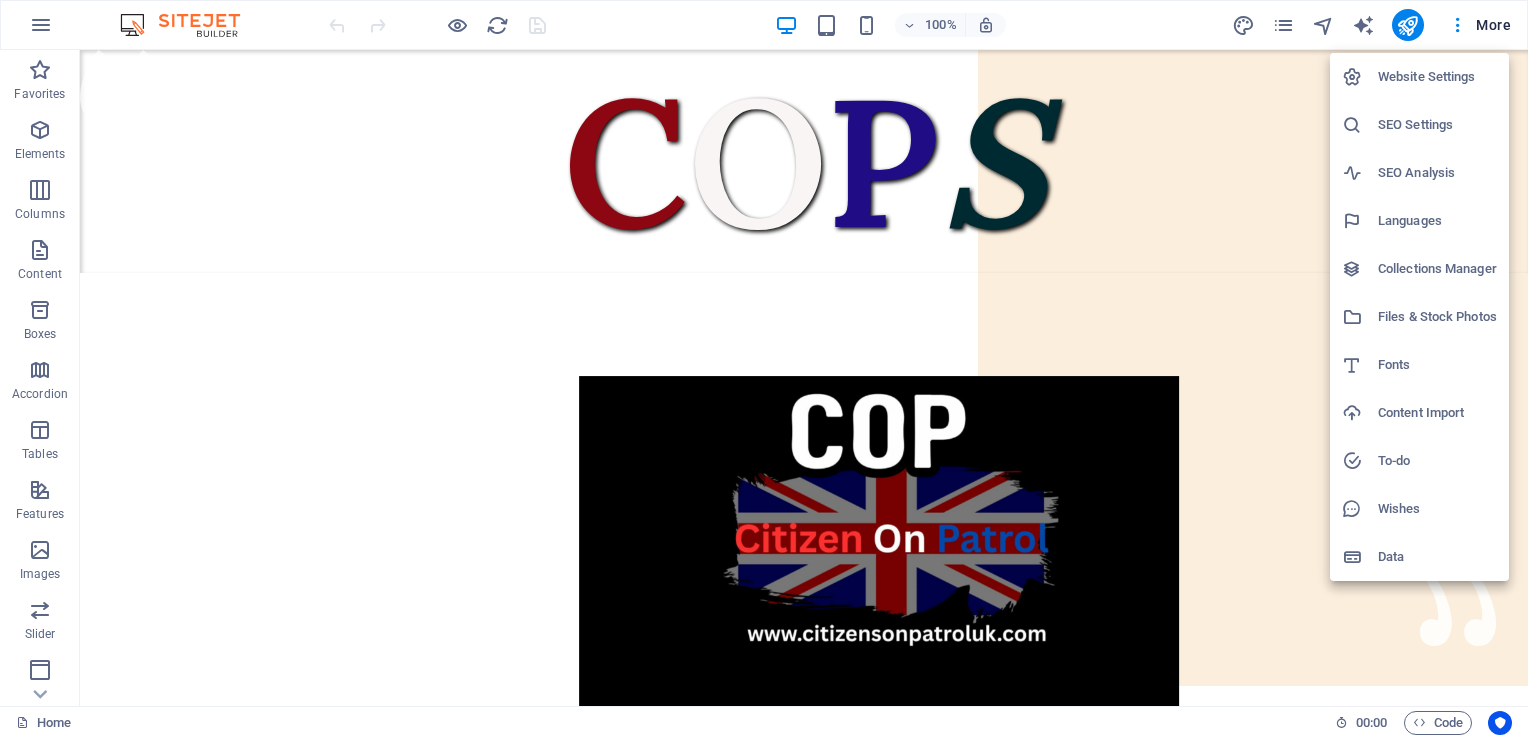 click on "Website Settings" at bounding box center [1437, 77] 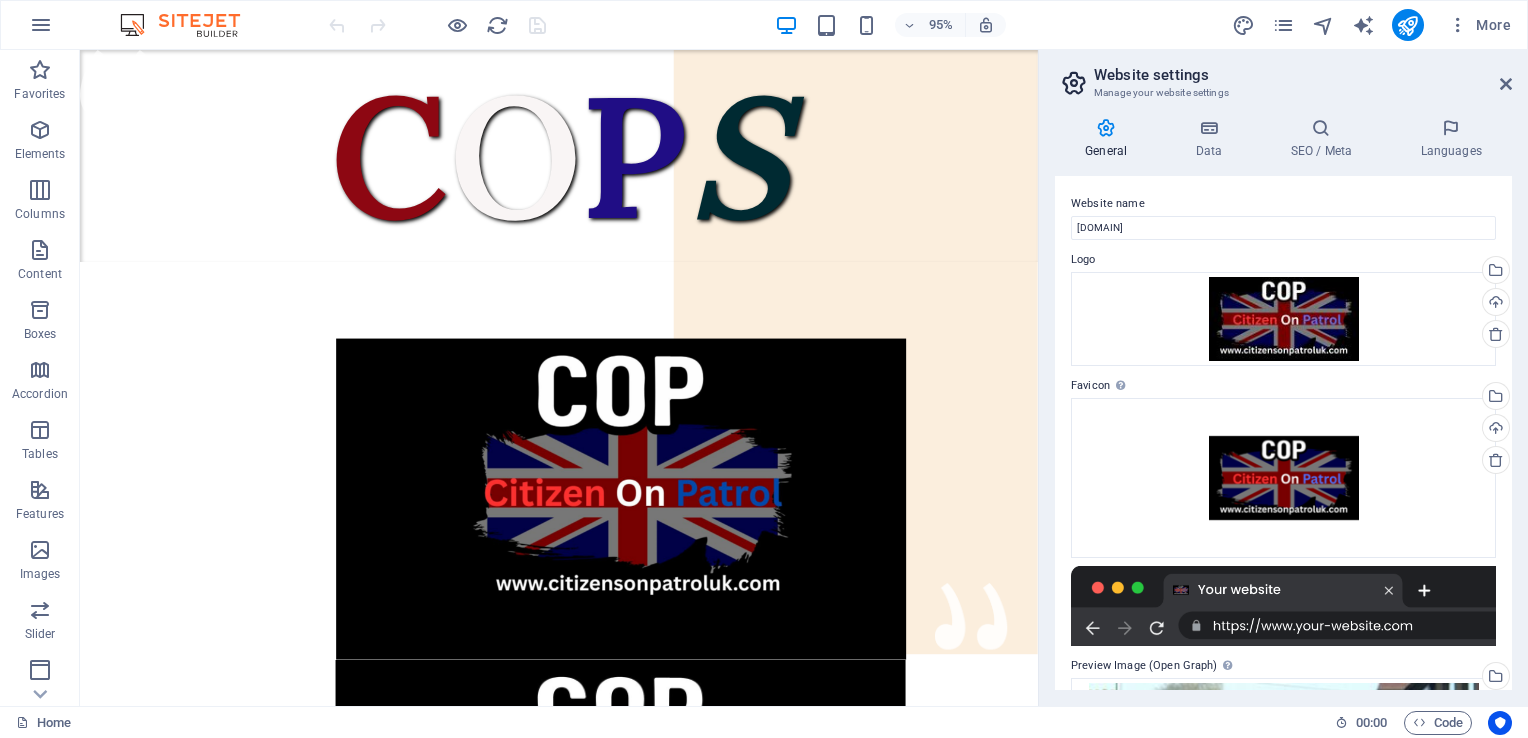 scroll, scrollTop: 403, scrollLeft: 0, axis: vertical 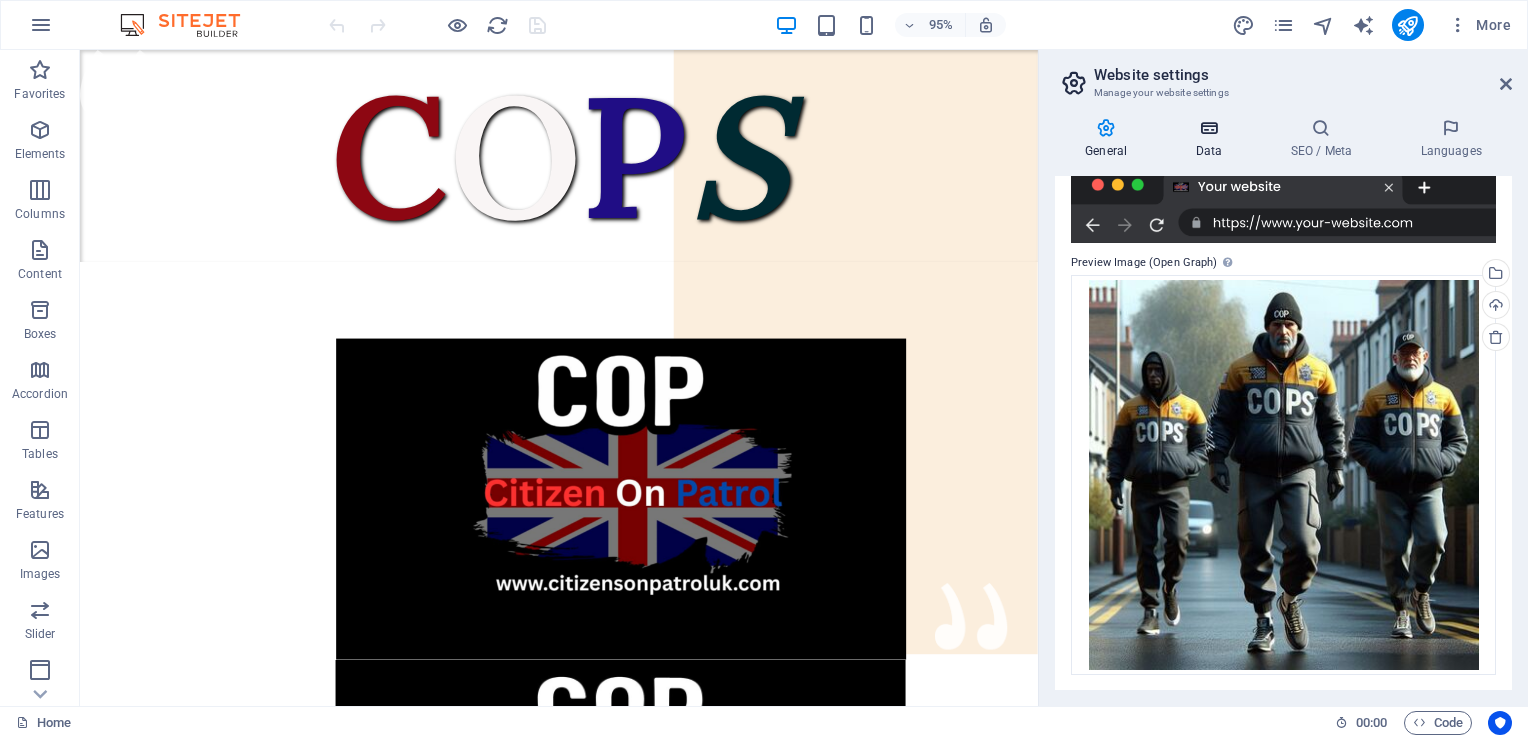 click at bounding box center (1208, 128) 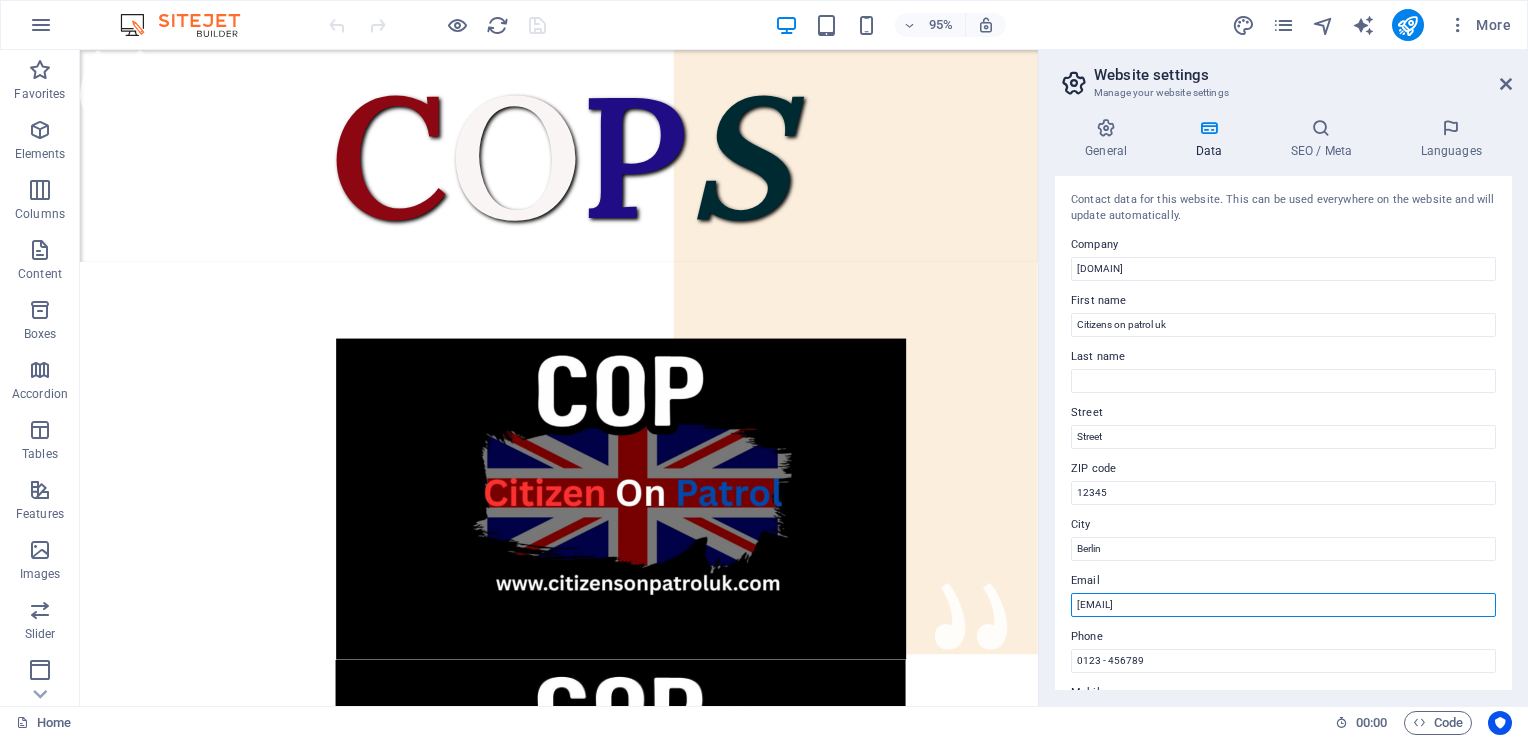 click on "[EMAIL]" at bounding box center (1283, 605) 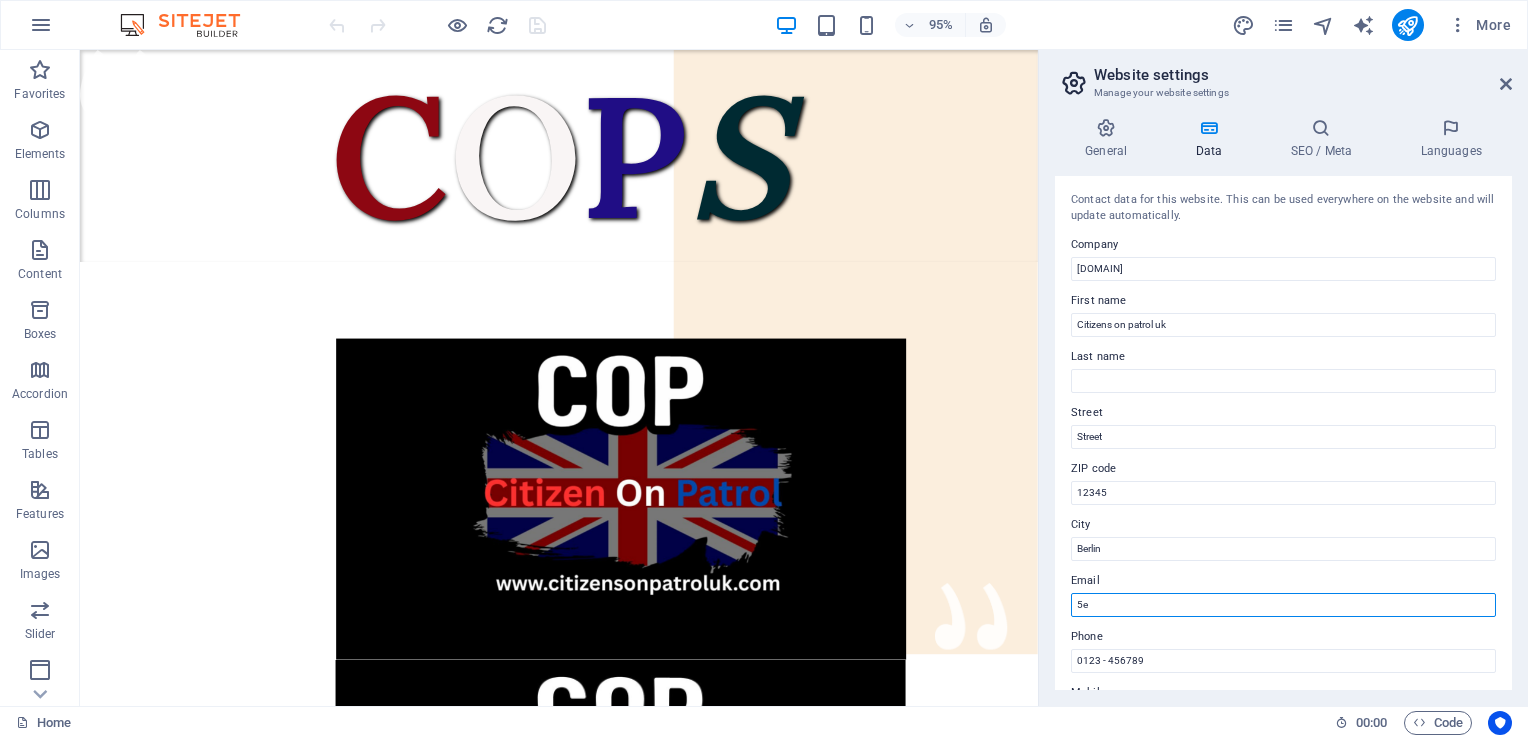 type on "5" 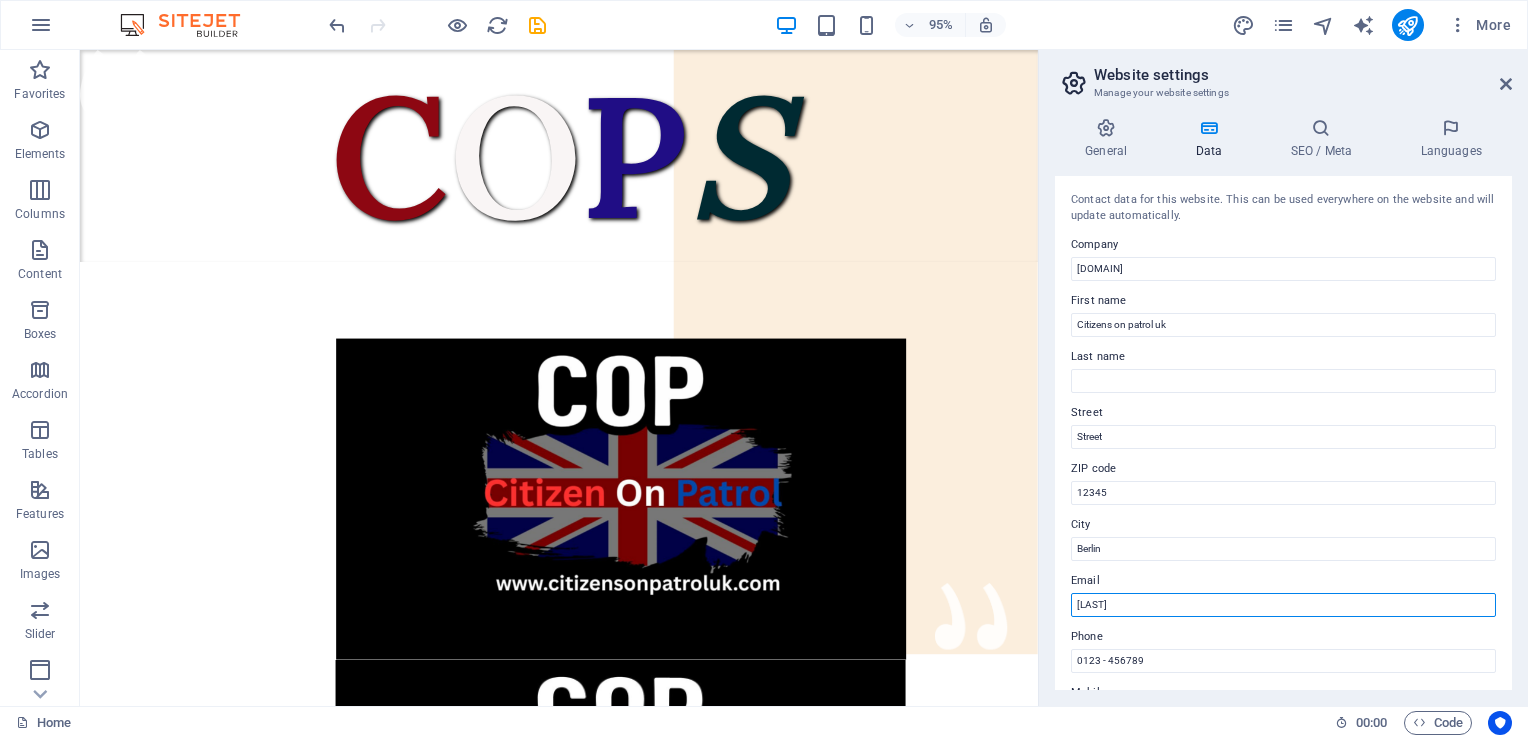 type on "[EMAIL]" 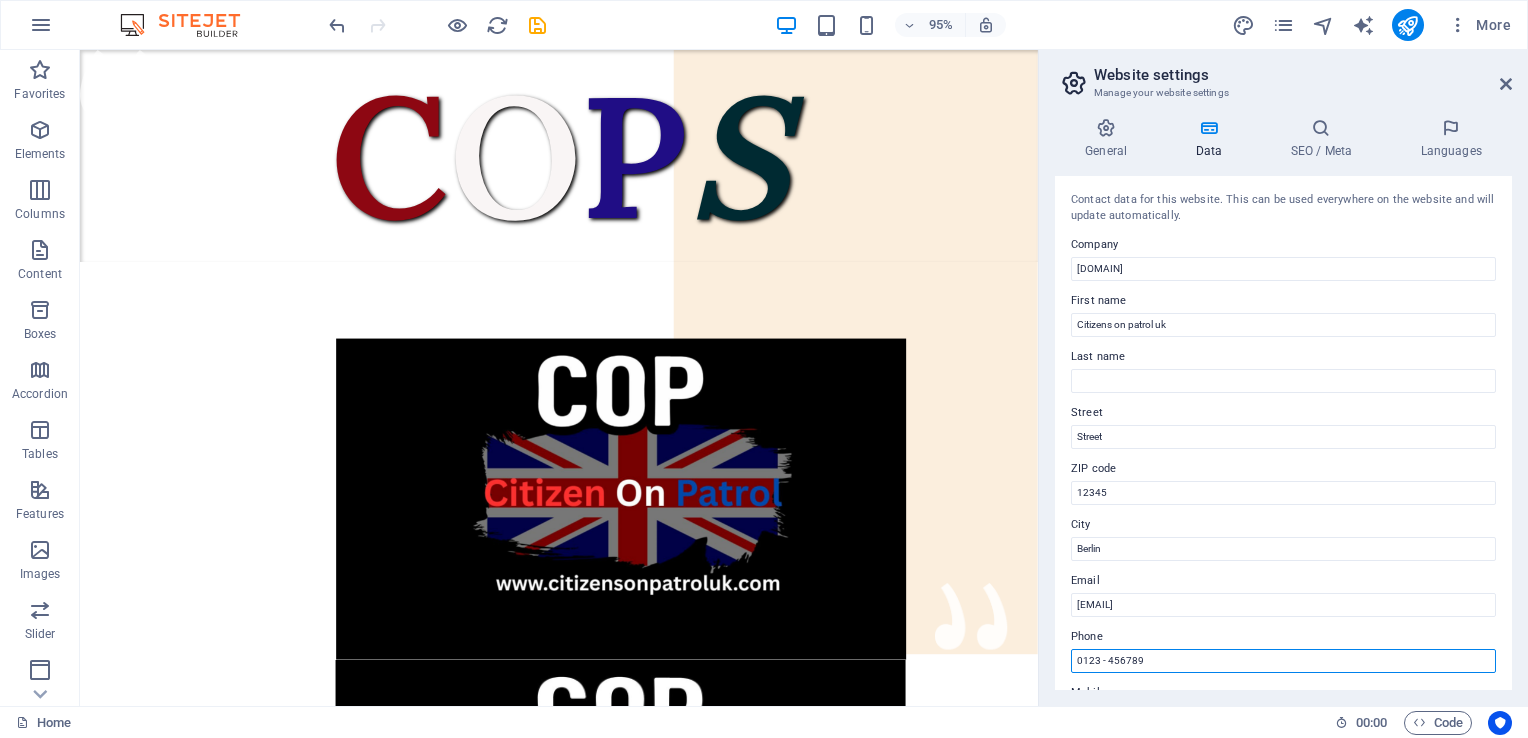 click on "0123 - 456789" at bounding box center [1283, 661] 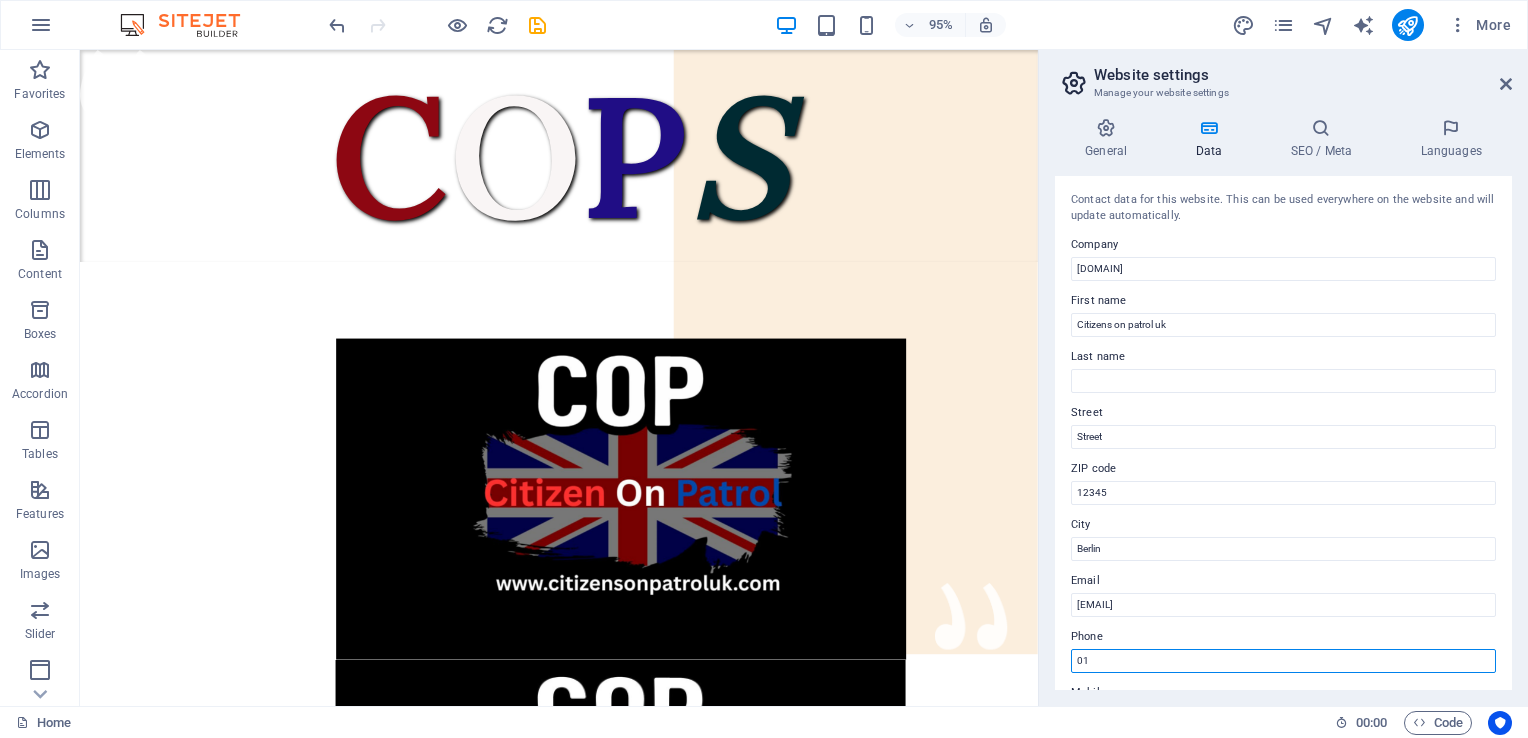type on "0" 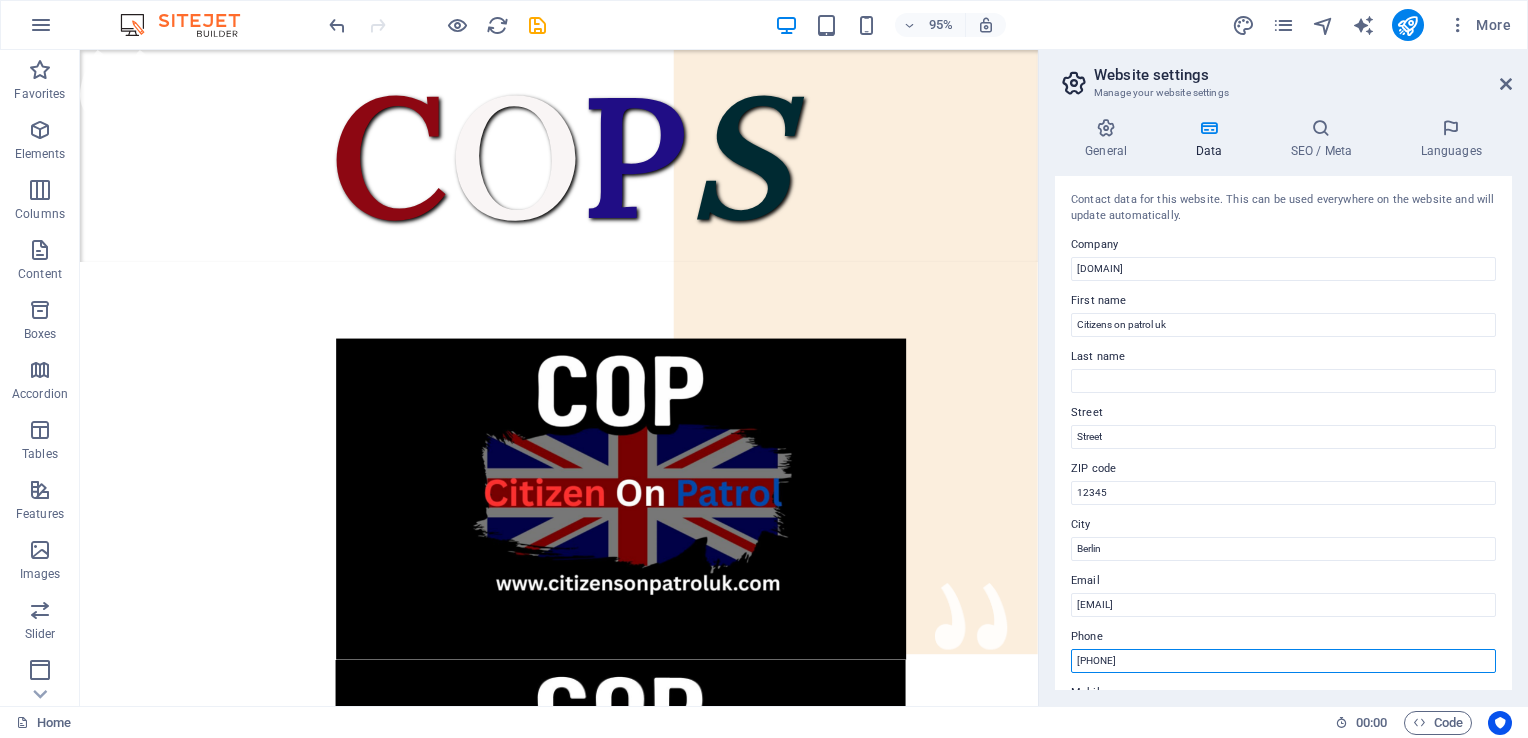 type on "[PHONE]" 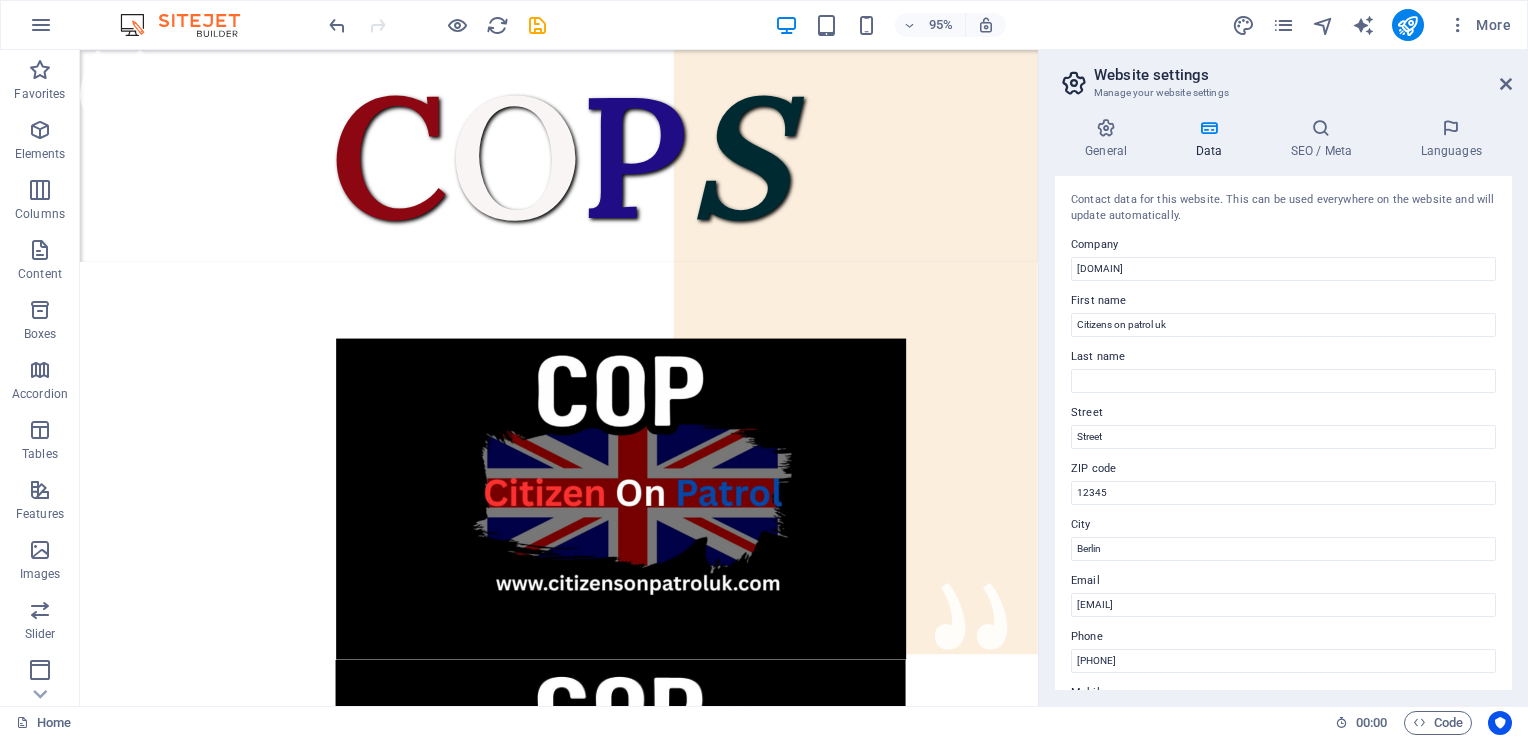 click on "Contact data for this website. This can be used everywhere on the website and will update automatically. Company [DOMAIN] First name Citizens on patrol uk Last name Street Street ZIP code 12345 City Berlin Email [EMAIL] Phone [PHONE] Mobile Fax Custom field 1 Custom field 2 Custom field 3 Custom field 4 Custom field 5 Custom field 6" at bounding box center [1283, 433] 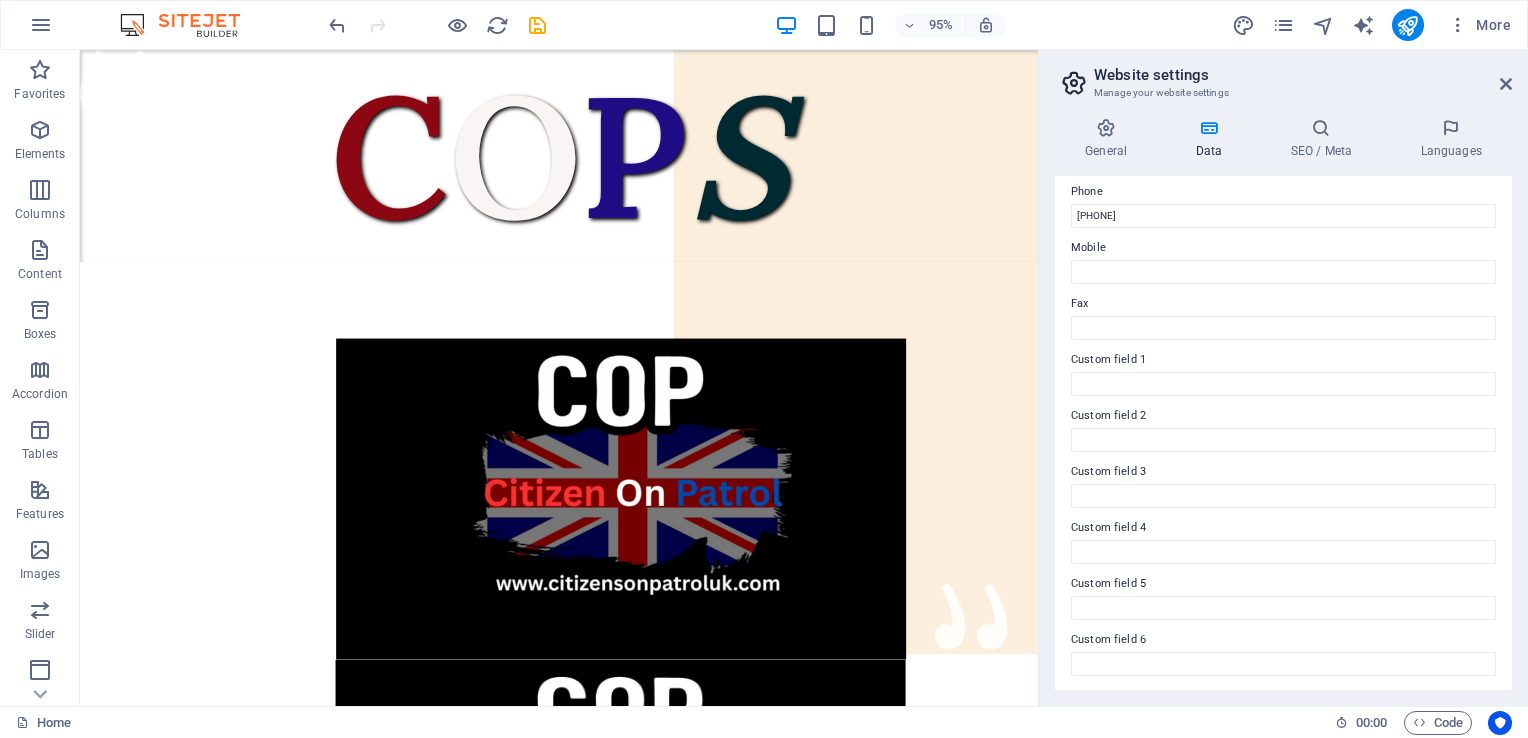 scroll, scrollTop: 0, scrollLeft: 0, axis: both 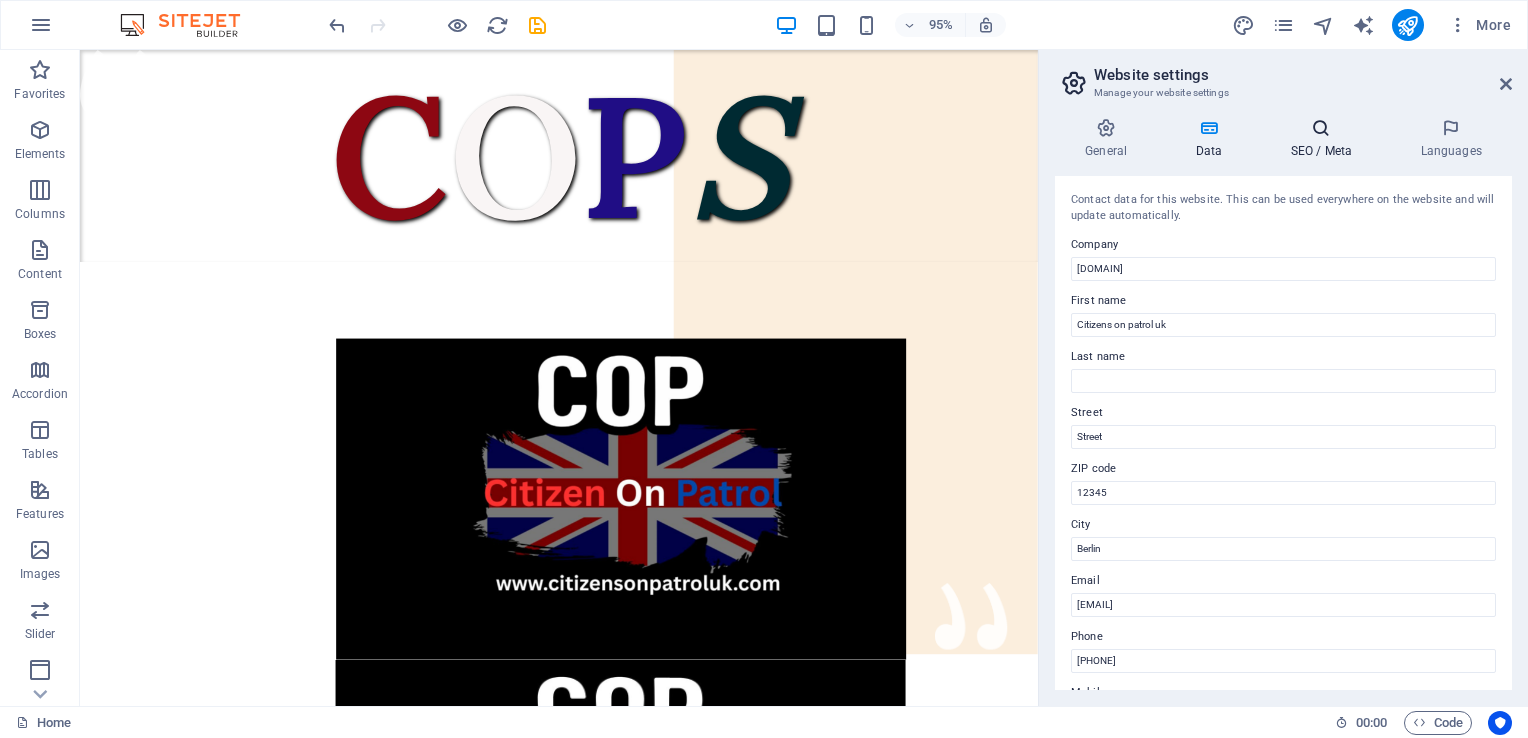 click on "SEO / Meta" at bounding box center [1325, 139] 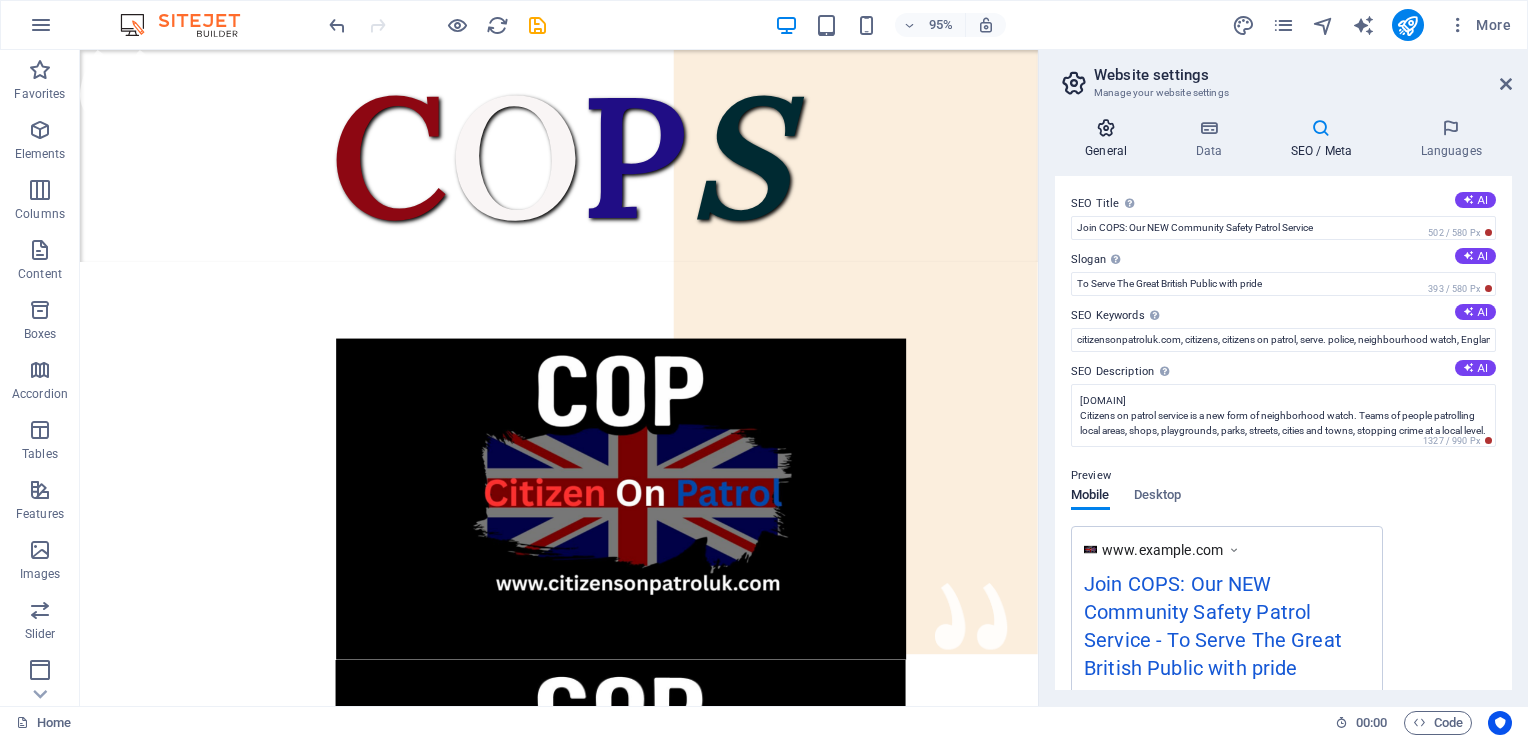 click at bounding box center (1106, 128) 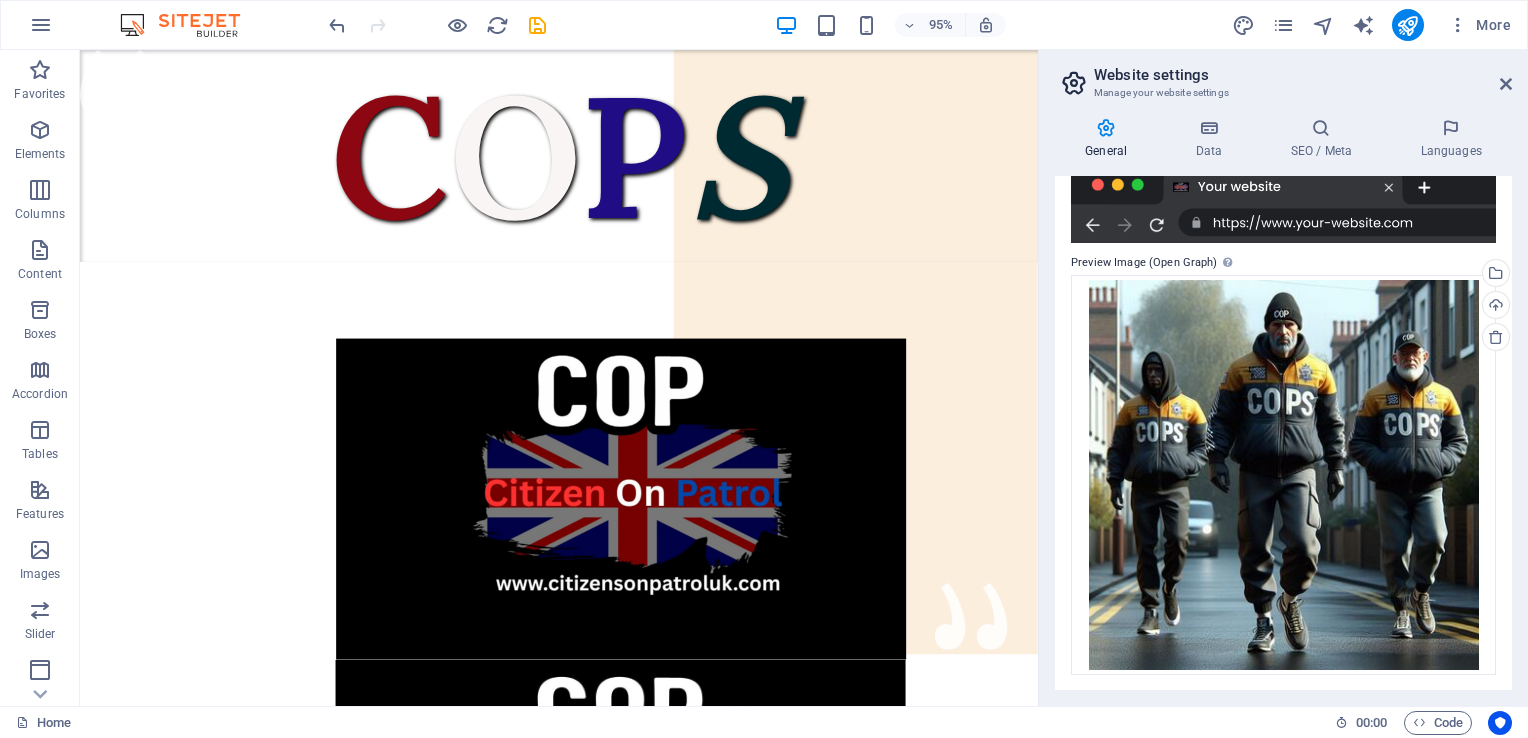 click on "General  Data  SEO / Meta  Languages Website name [DOMAIN] Logo Drag files here, click to choose files or select files from Files or our free stock photos & videos Select files from the file manager, stock photos, or upload file(s) Upload Favicon Set the favicon of your website here. A favicon is a small icon shown in the browser tab next to your website title. It helps visitors identify your website. Drag files here, click to choose files or select files from Files or our free stock photos & videos Select files from the file manager, stock photos, or upload file(s) Upload Preview Image (Open Graph) This image will be shown when the website is shared on social networks Drag files here, click to choose files or select files from Files or our free stock photos & videos Select files from the file manager, stock photos, or upload file(s) Upload Contact data for this website. This can be used everywhere on the website and will update automatically. Company [DOMAIN] First name Last name" at bounding box center [1283, 404] 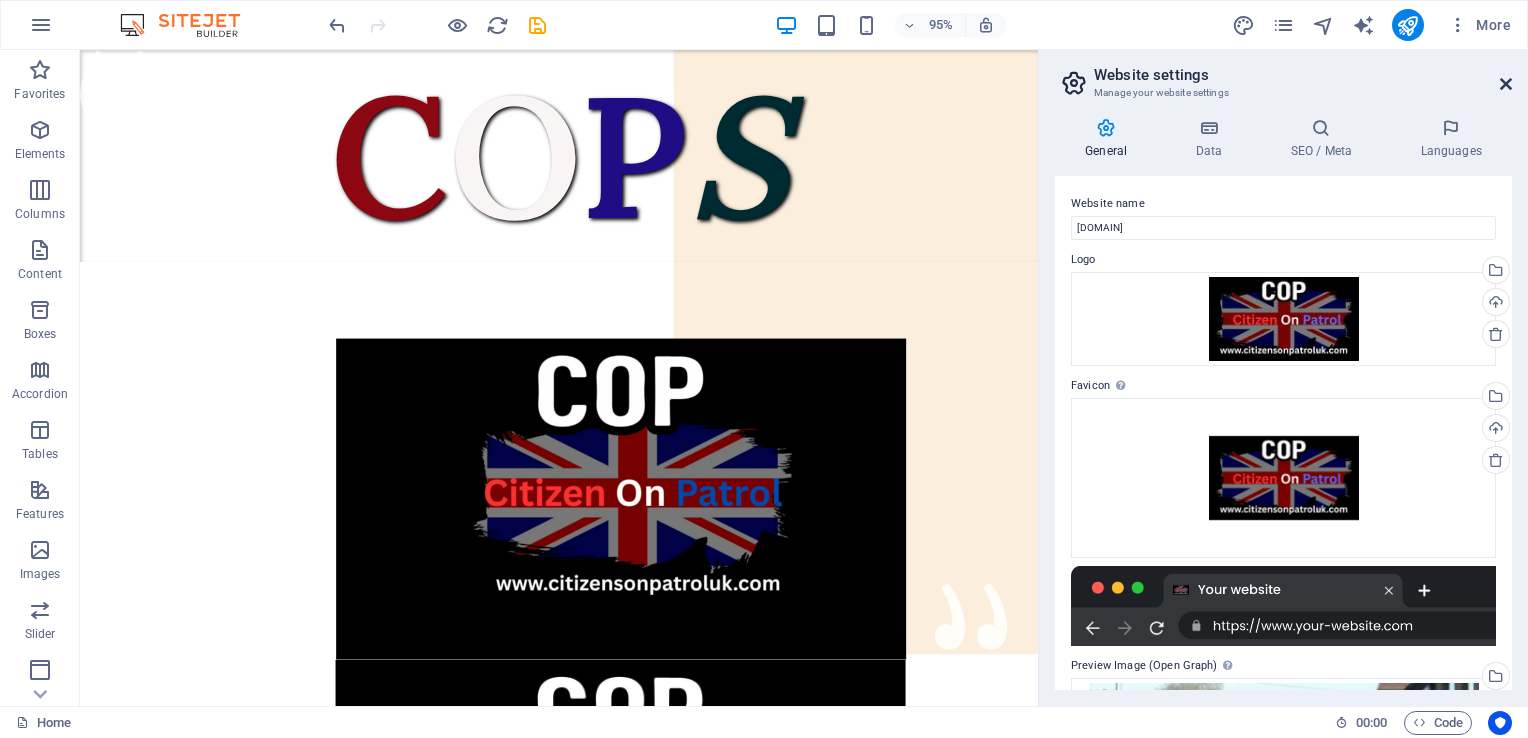click at bounding box center [1506, 84] 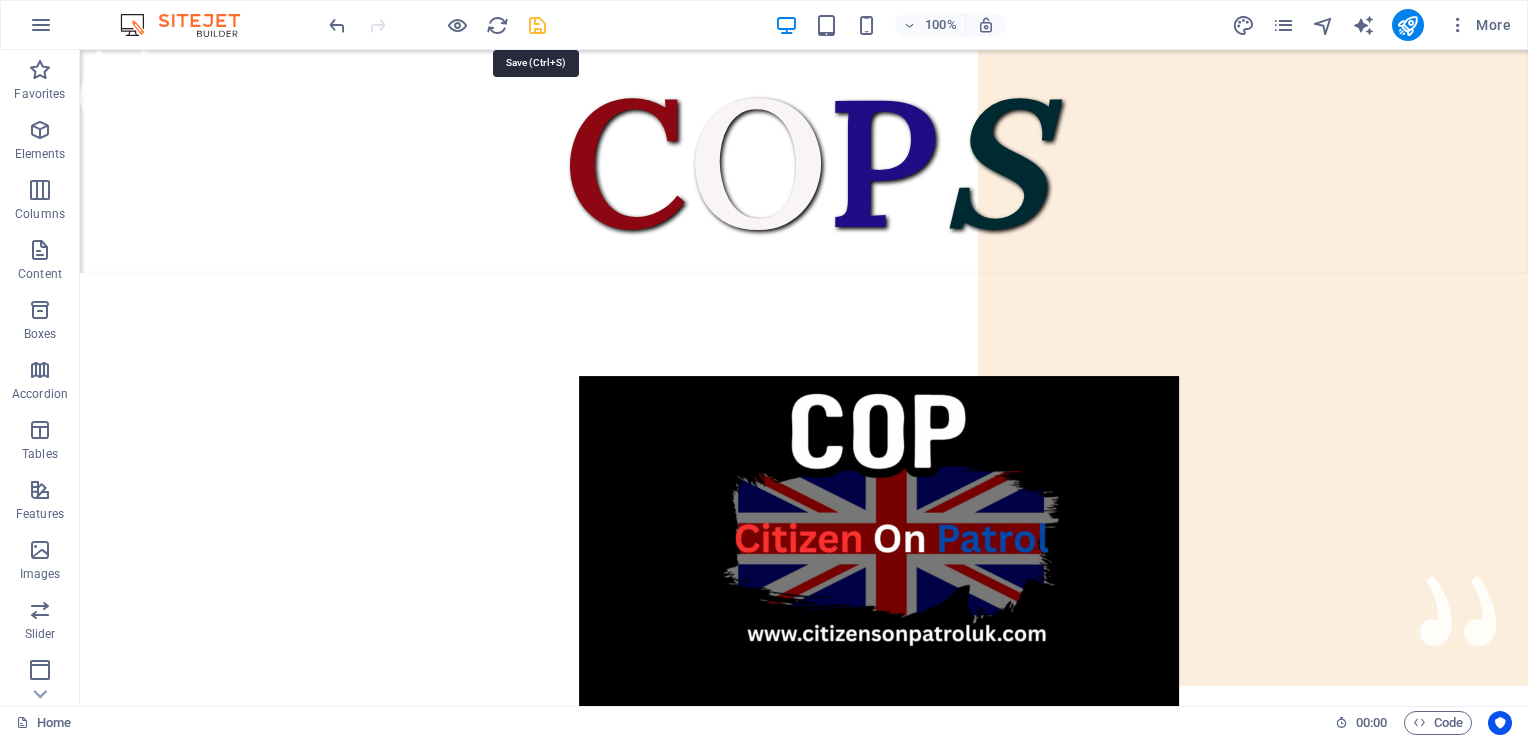 click at bounding box center [537, 25] 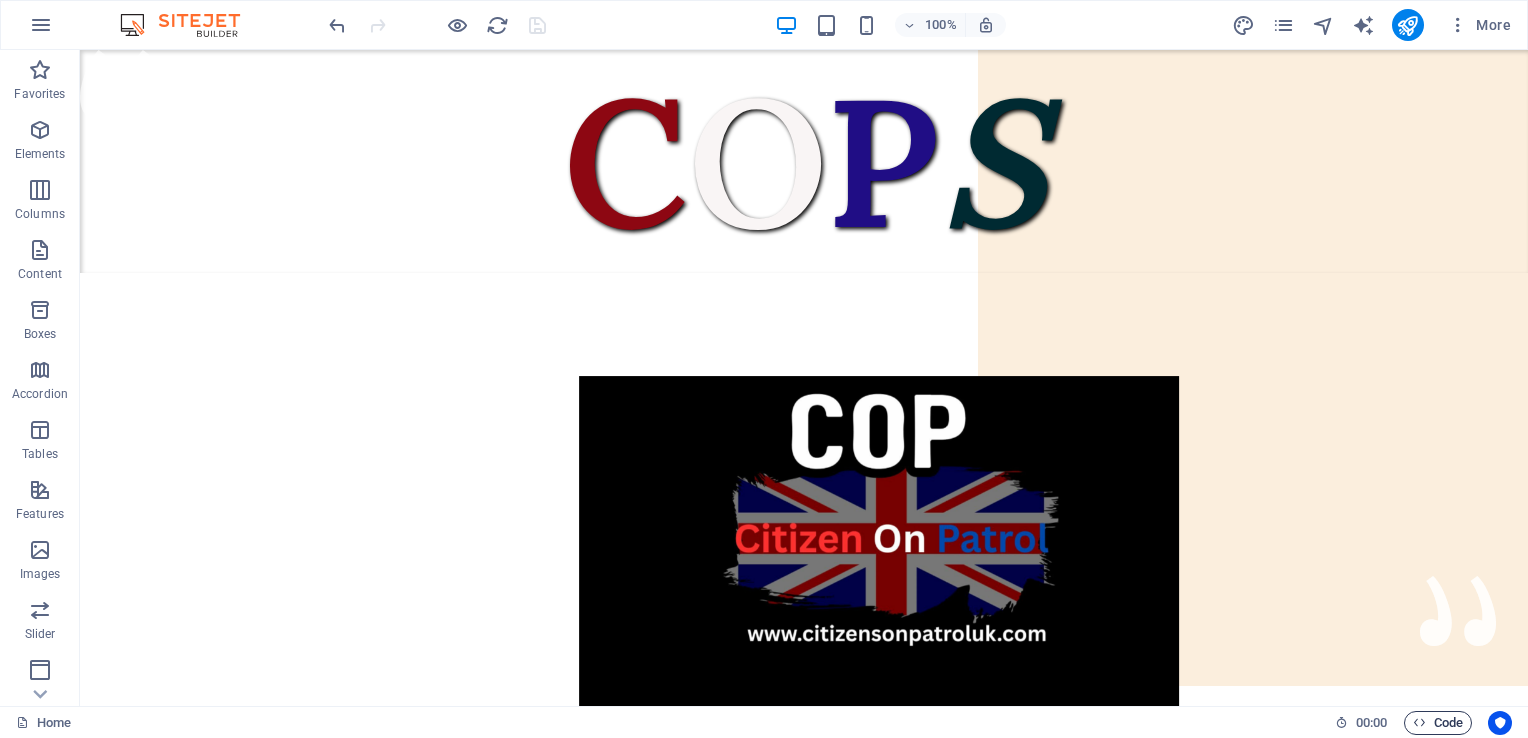 click on "Code" at bounding box center (1438, 723) 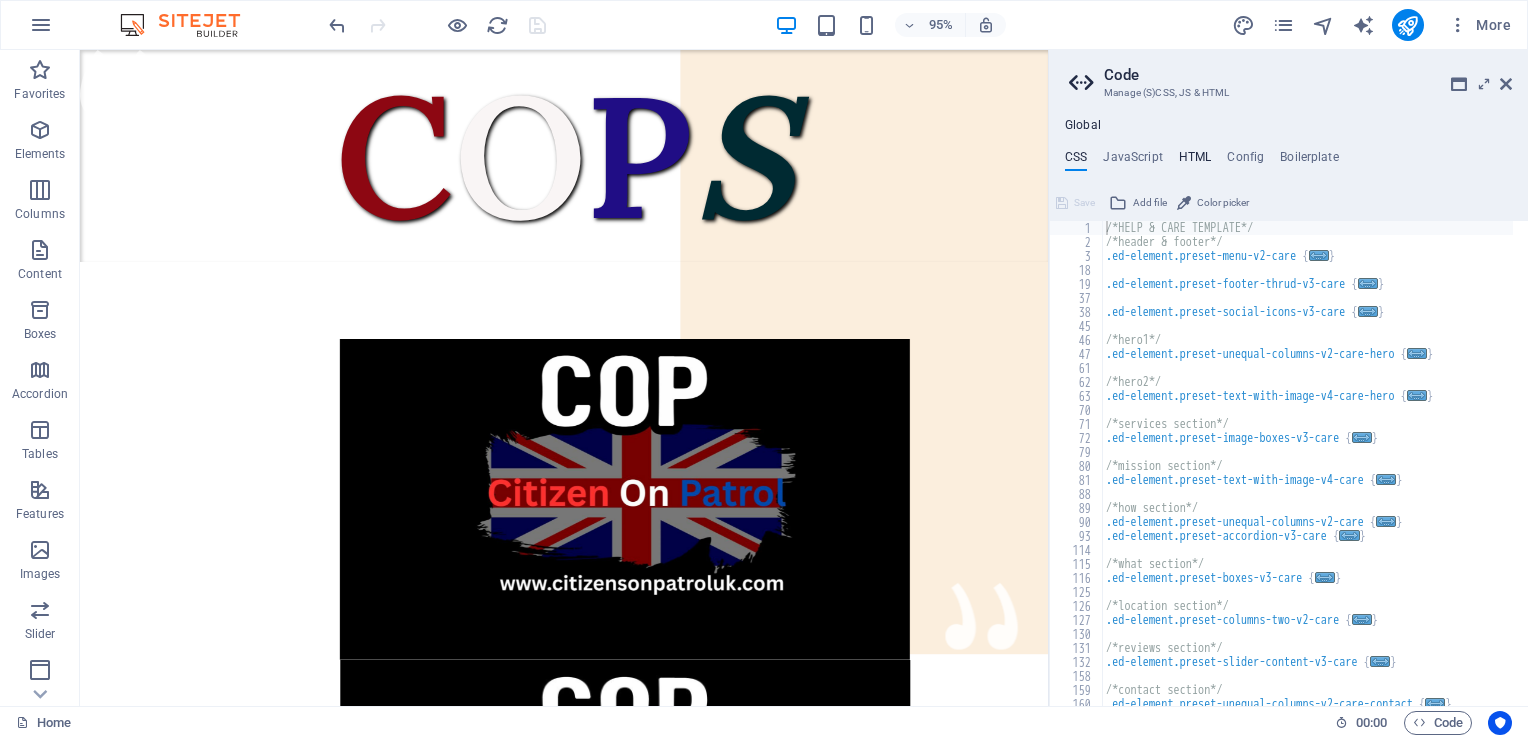 click on "HTML" at bounding box center (1195, 161) 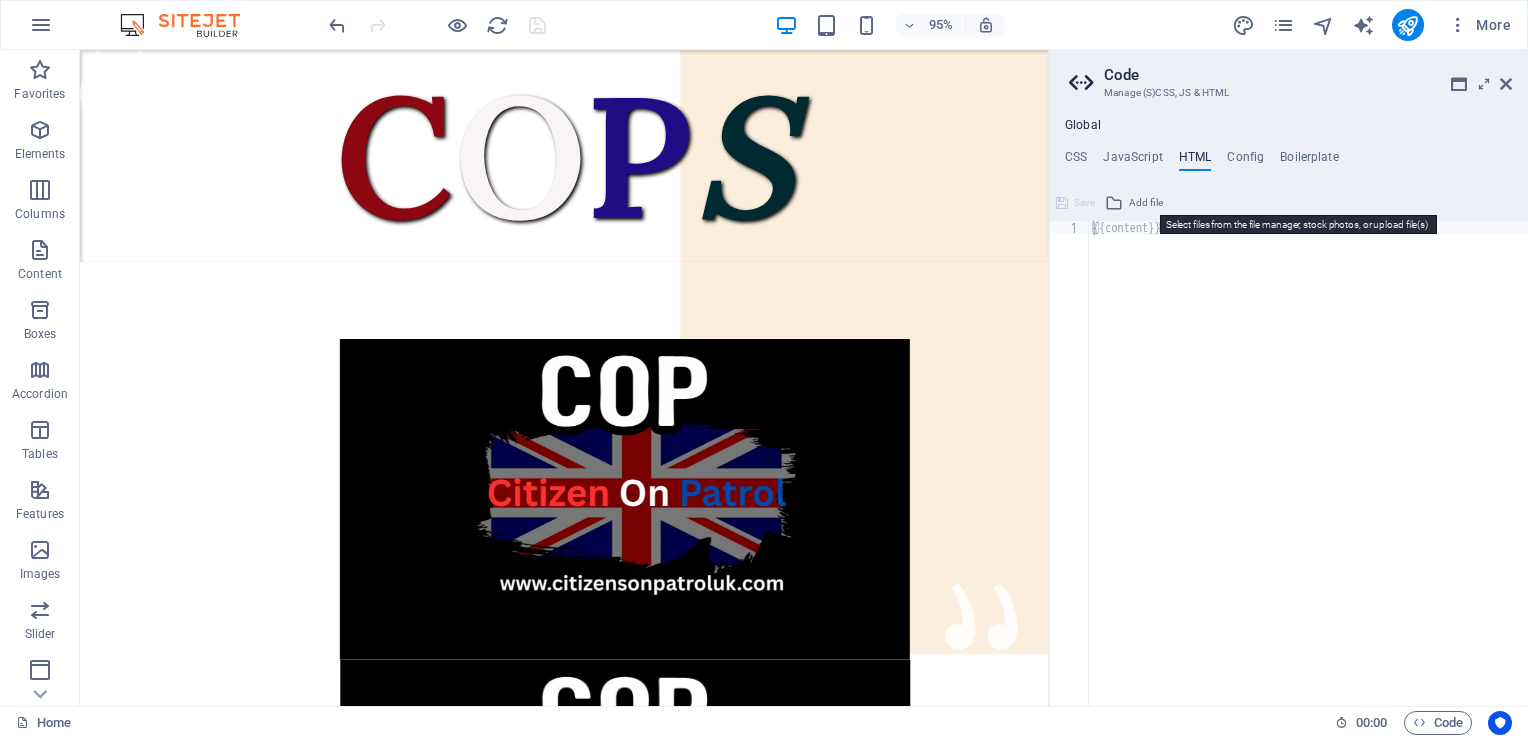 click on "Add file" at bounding box center [1146, 203] 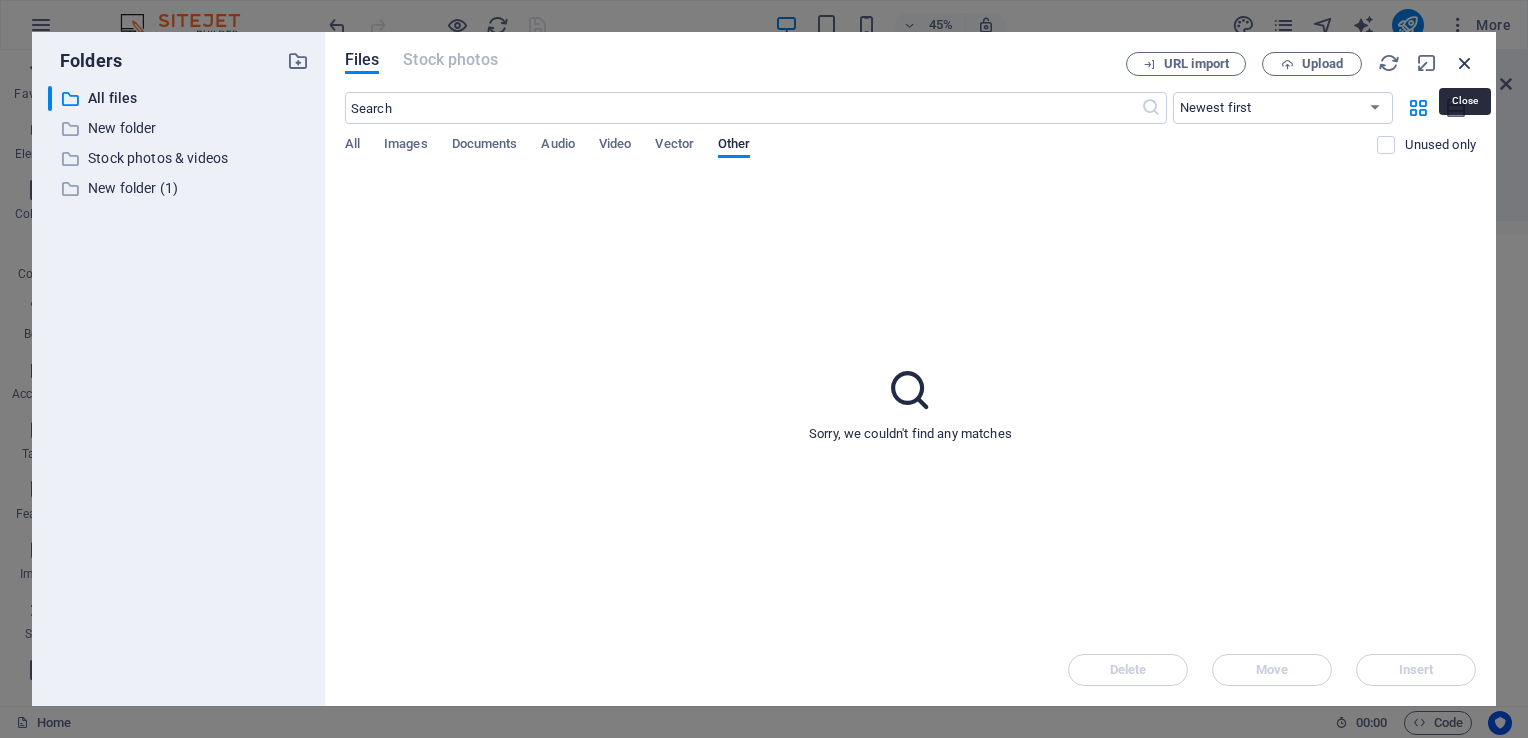 click at bounding box center (1465, 63) 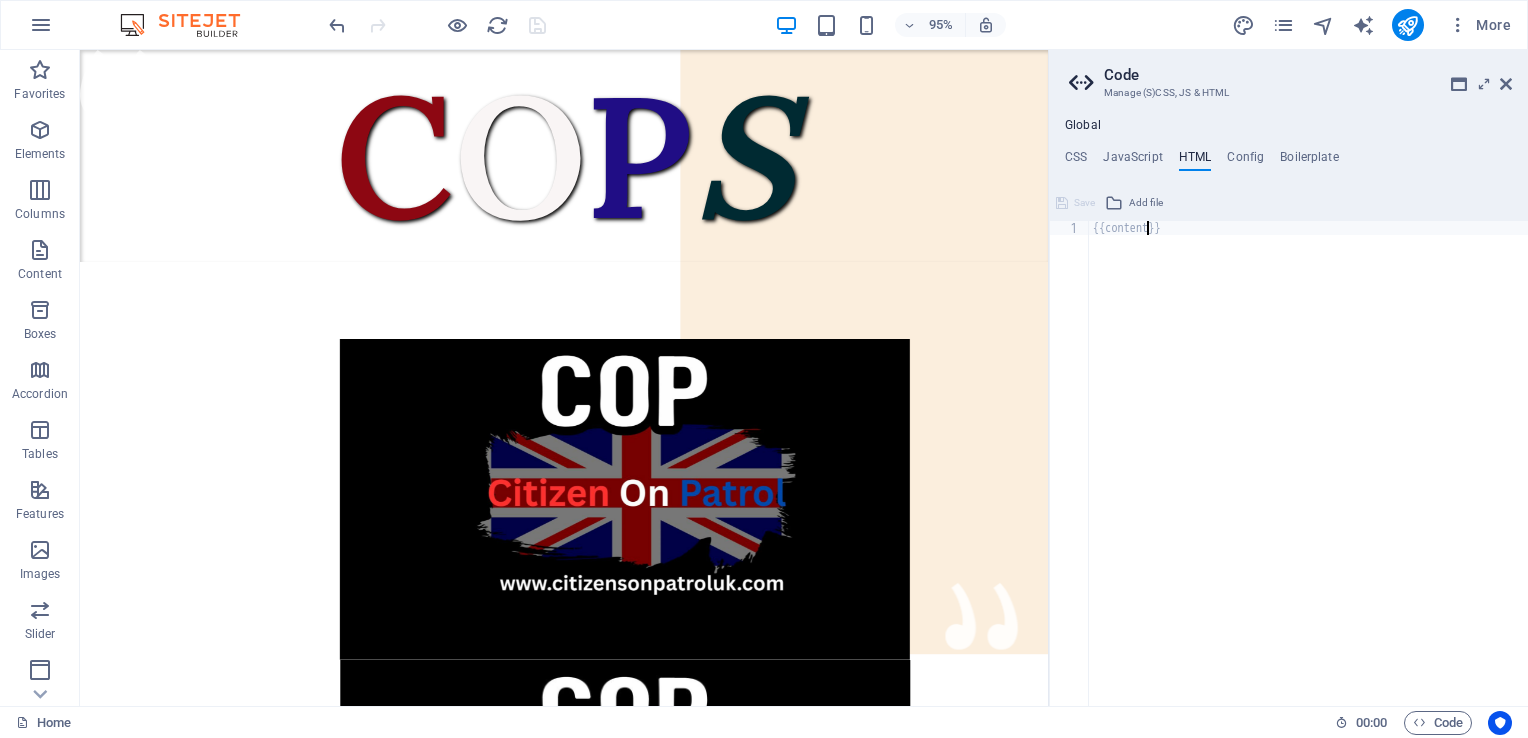 click on "{{content}}" at bounding box center [1308, 478] 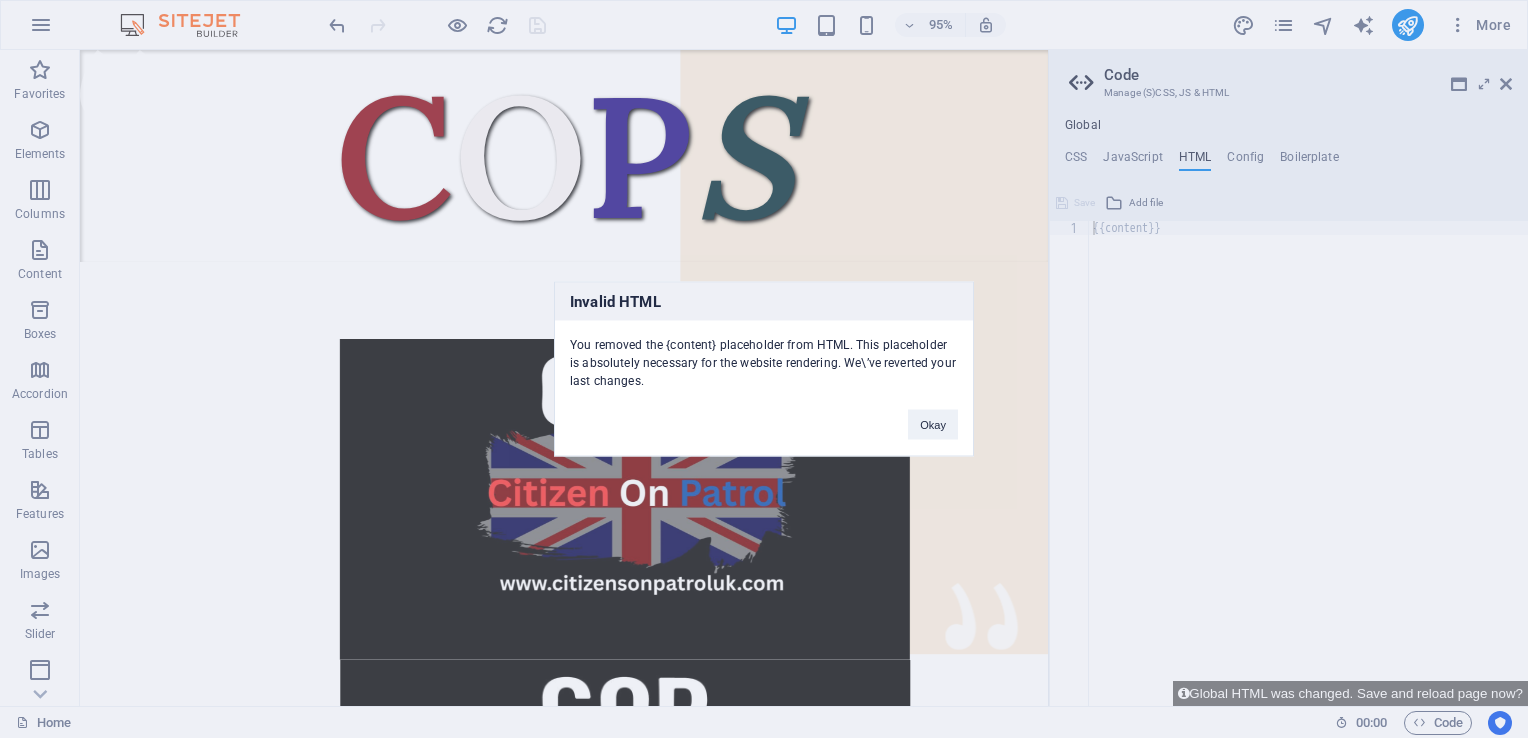 type 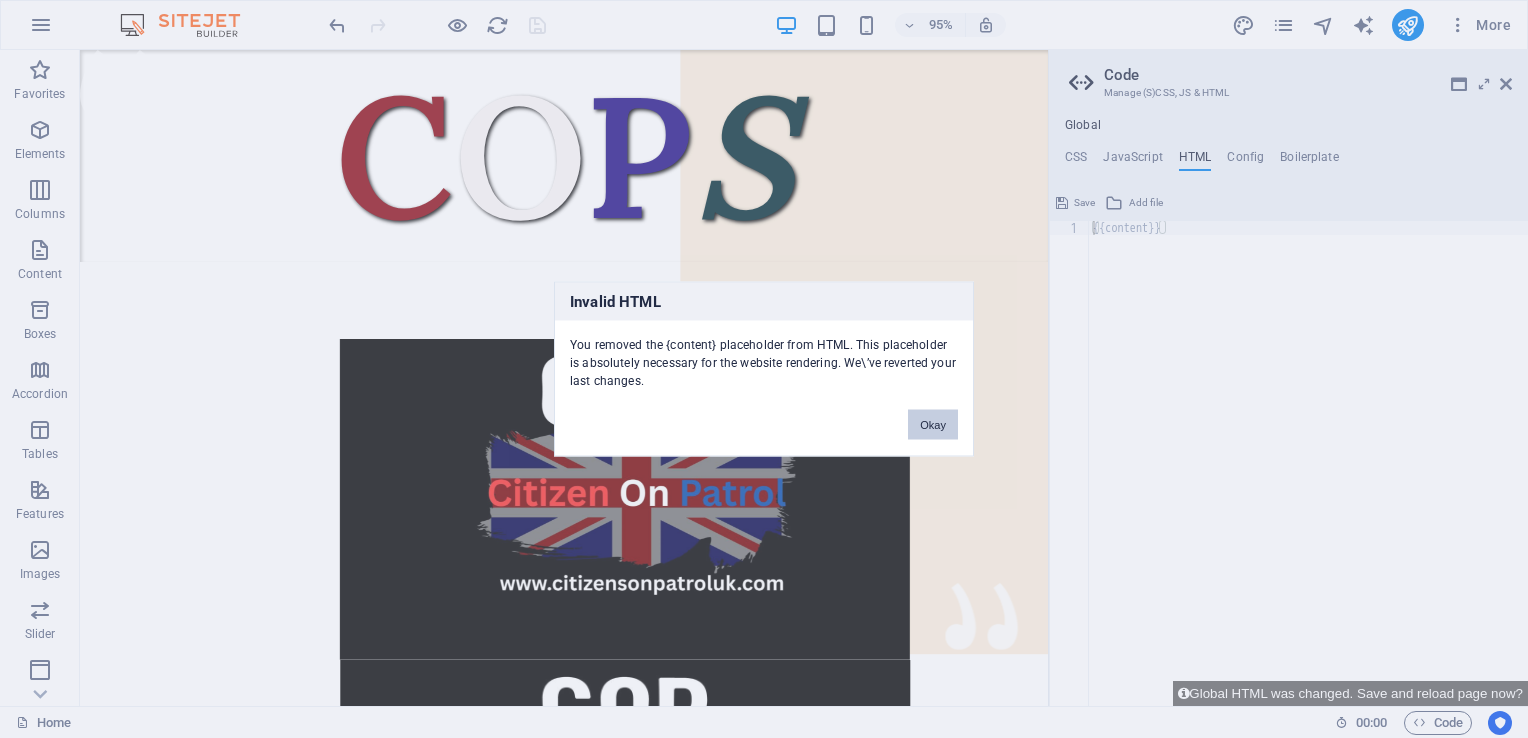 click on "Okay" at bounding box center (933, 425) 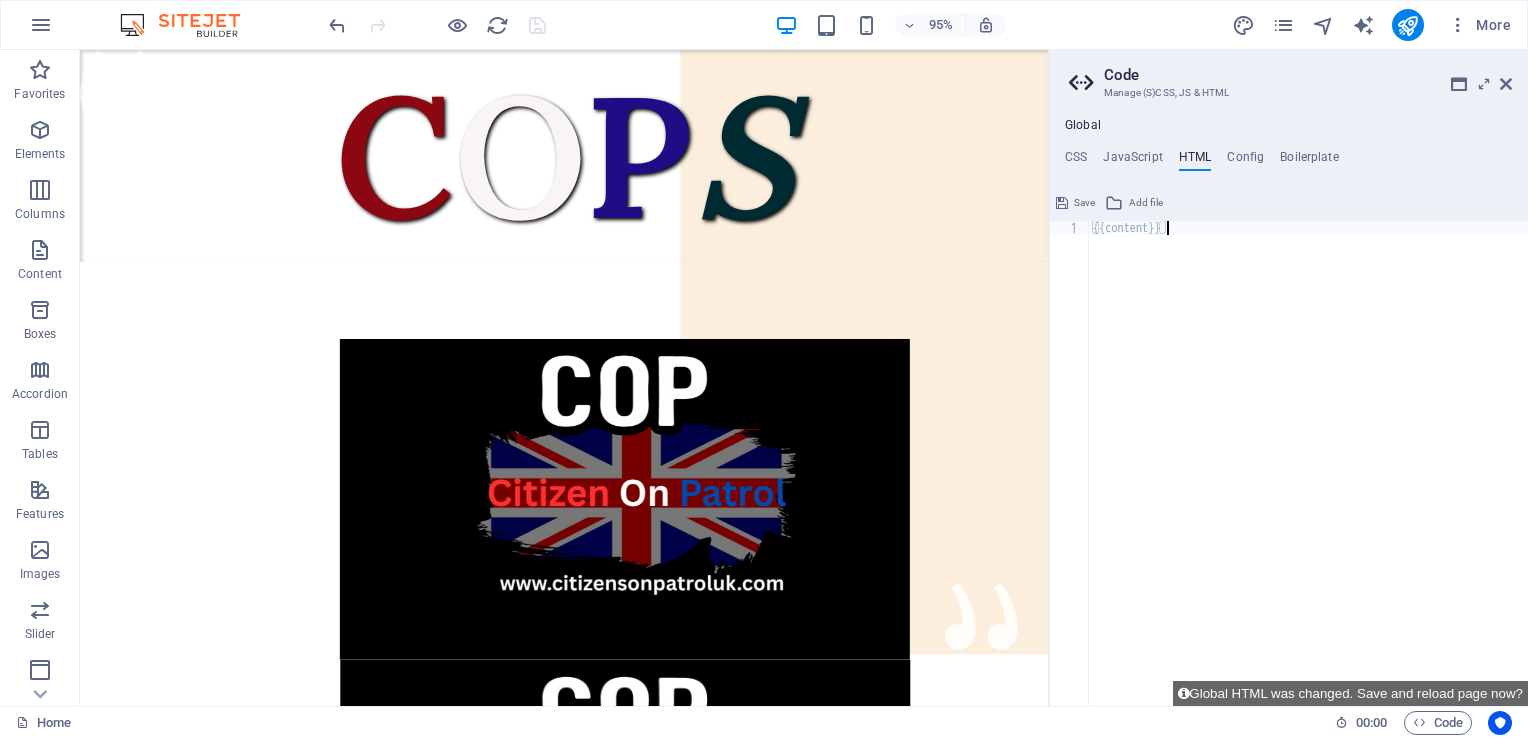click on "{{content}}" at bounding box center [1308, 478] 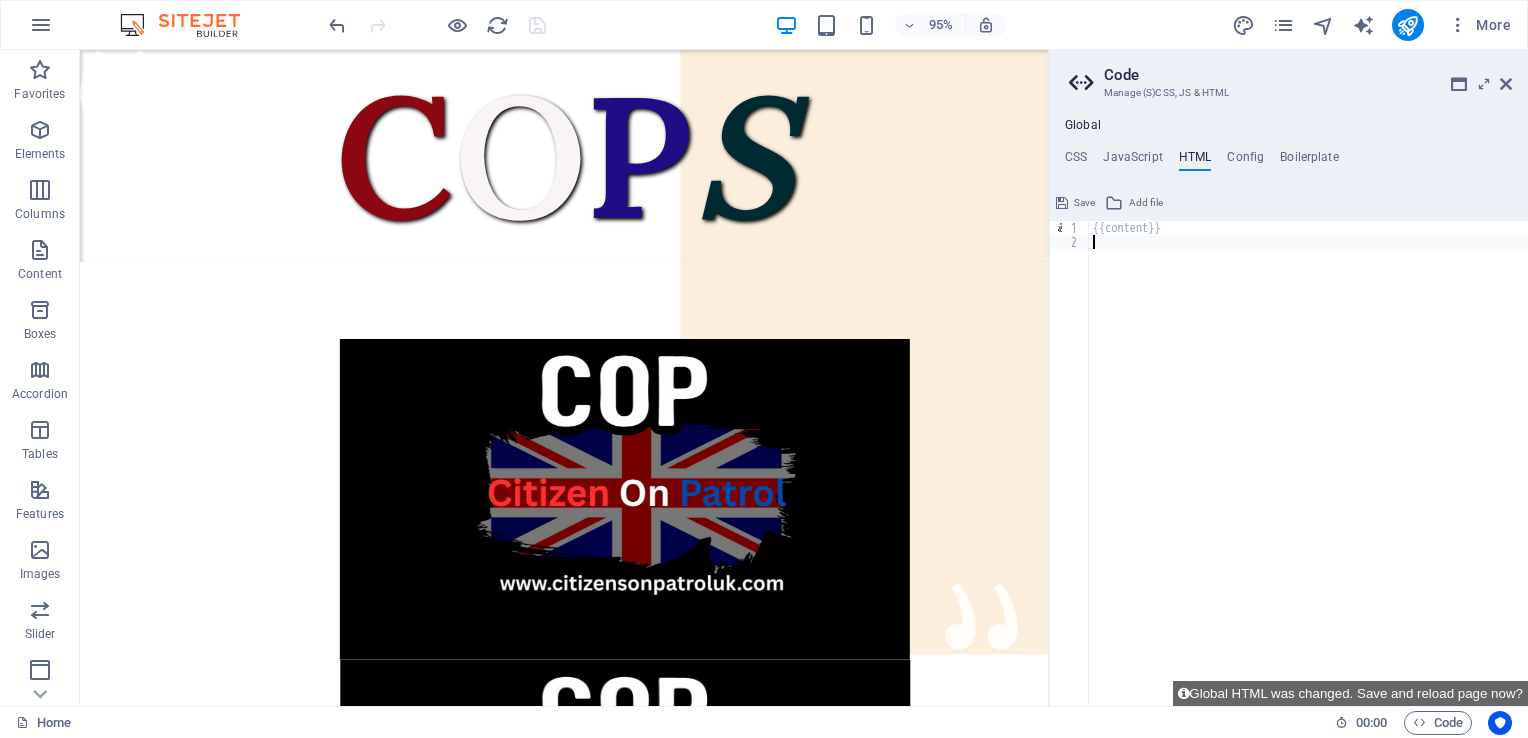 paste on "[IP_ADDRESS]" 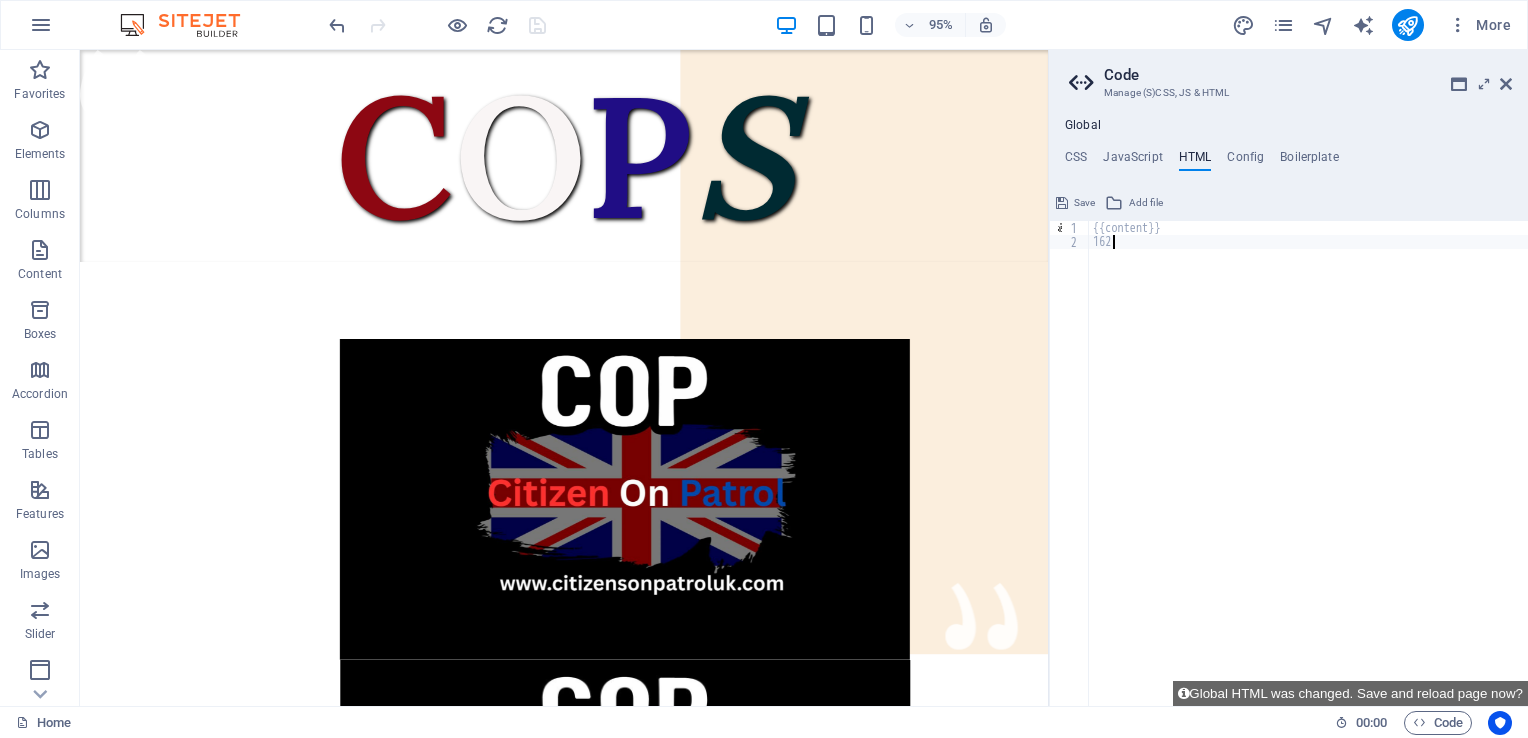 type on "1" 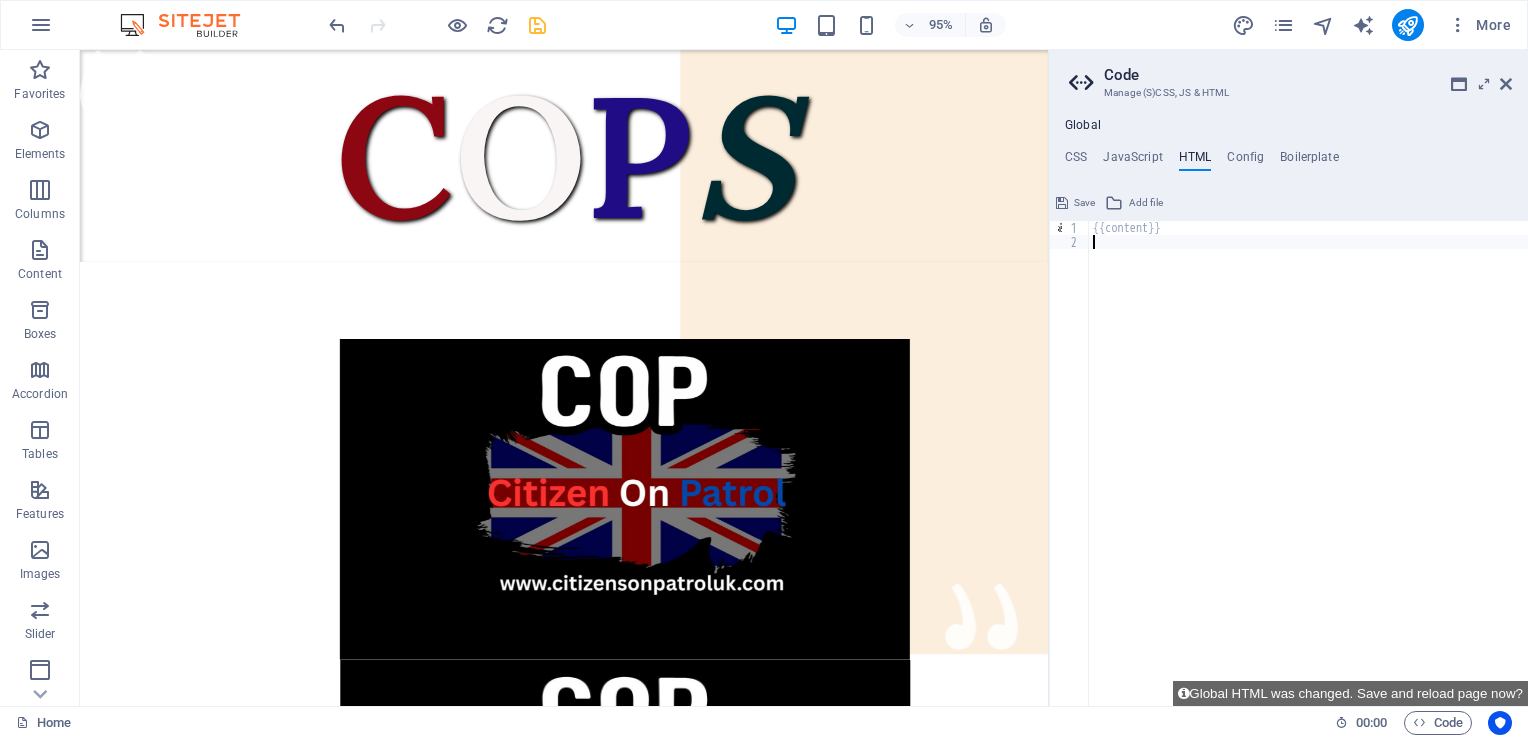 paste on "google-site-verification=yqWK2cf_Sz9R9_Zt3qq_NYCW133-uYO0jitLkUPvI08" 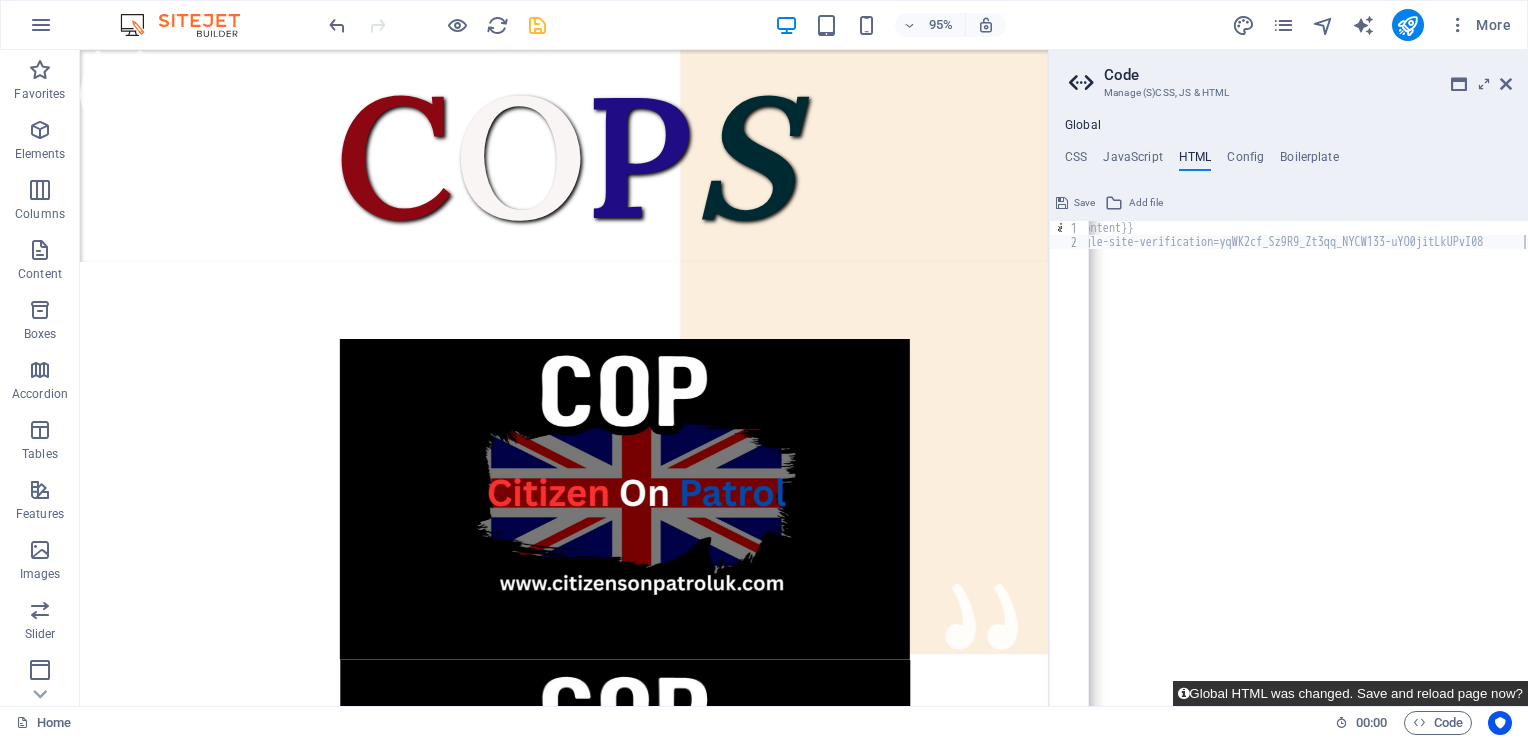 click at bounding box center [1183, 693] 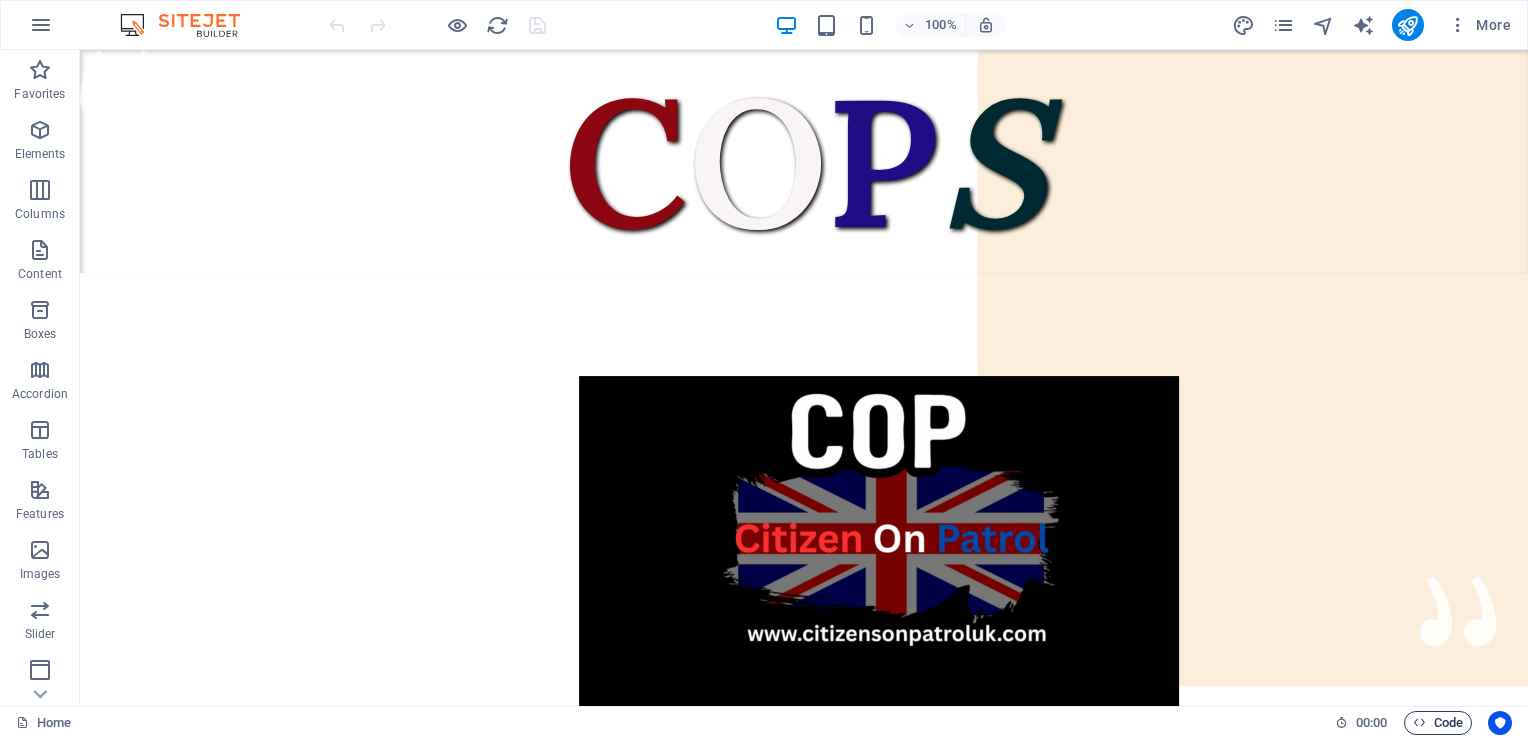 click on "Code" at bounding box center [1438, 723] 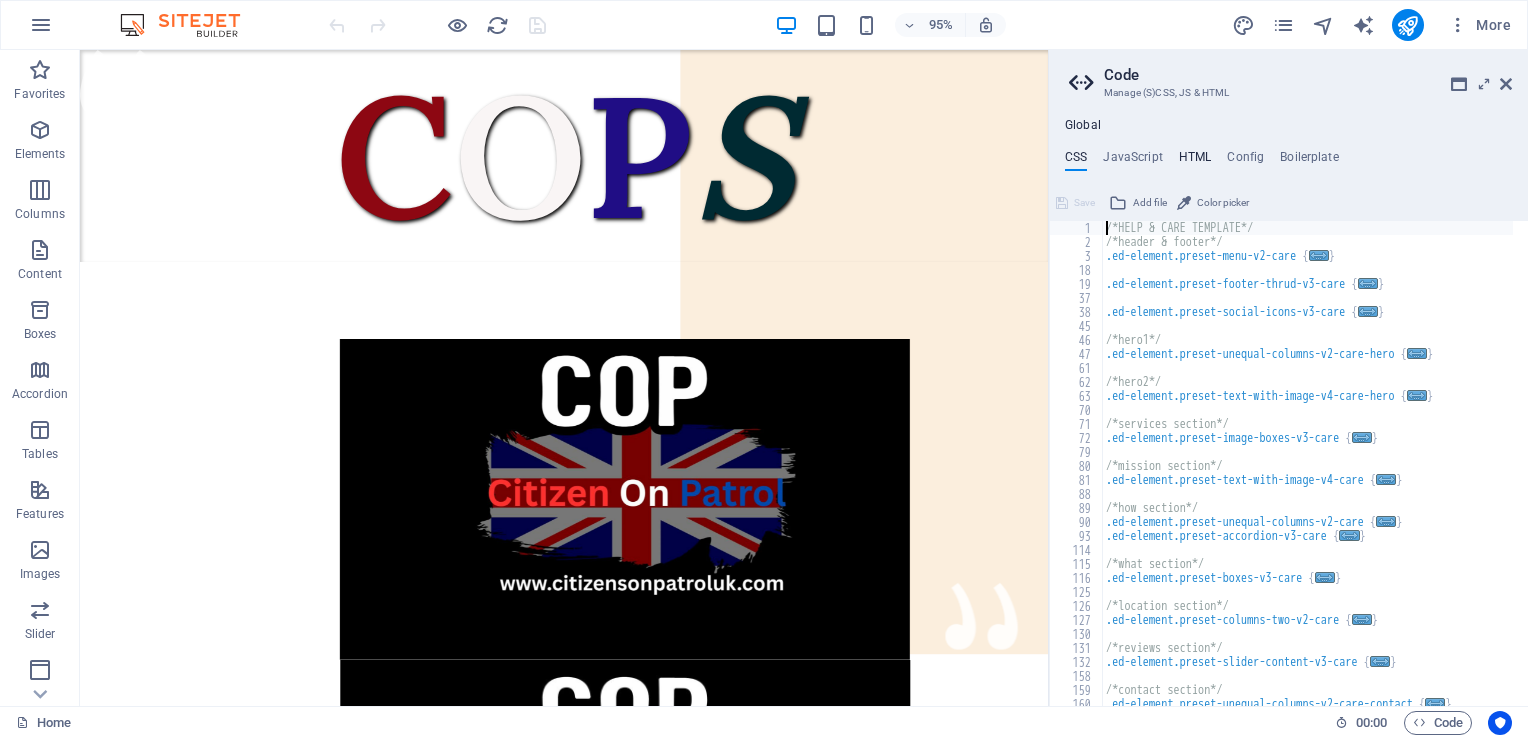 click on "HTML" at bounding box center [1195, 161] 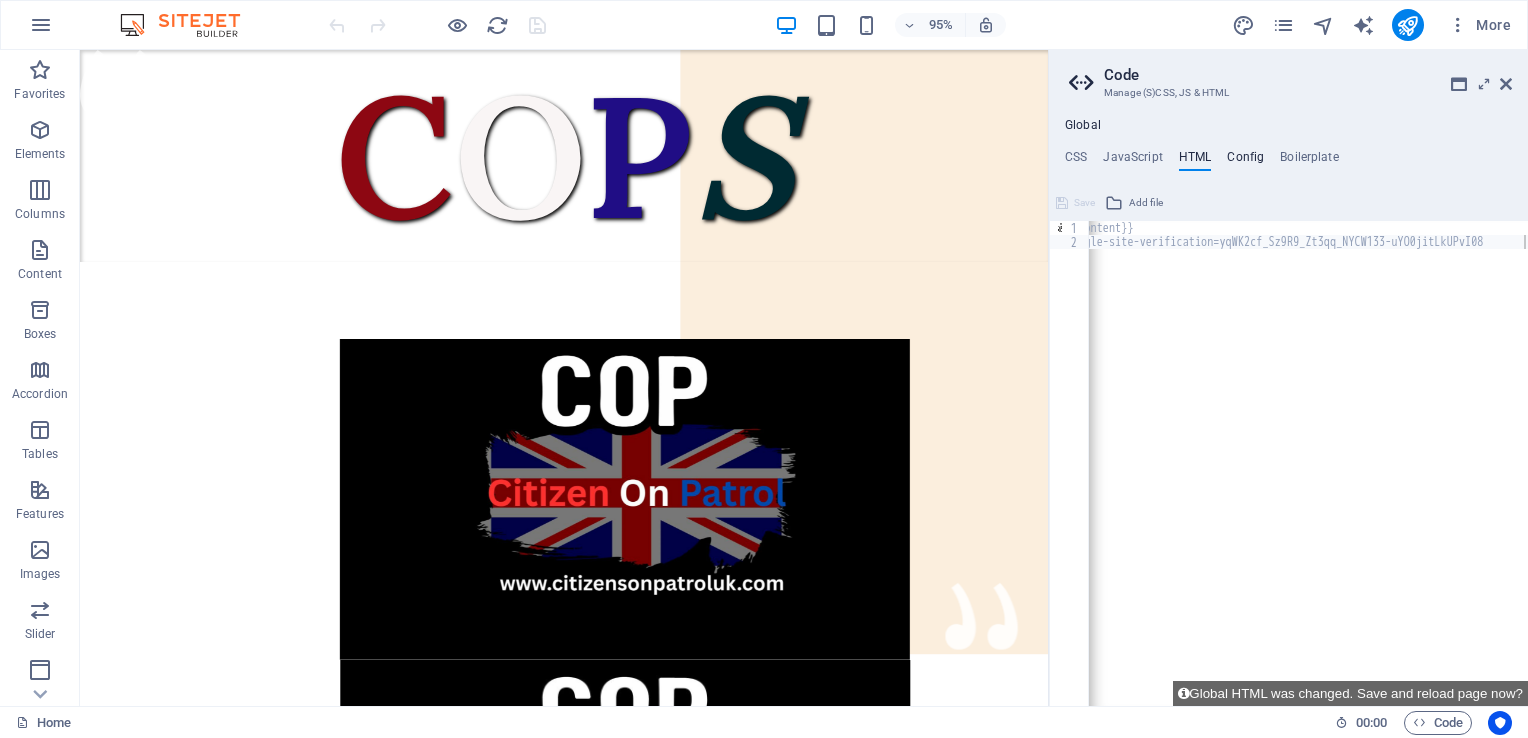 click on "Config" at bounding box center (1245, 161) 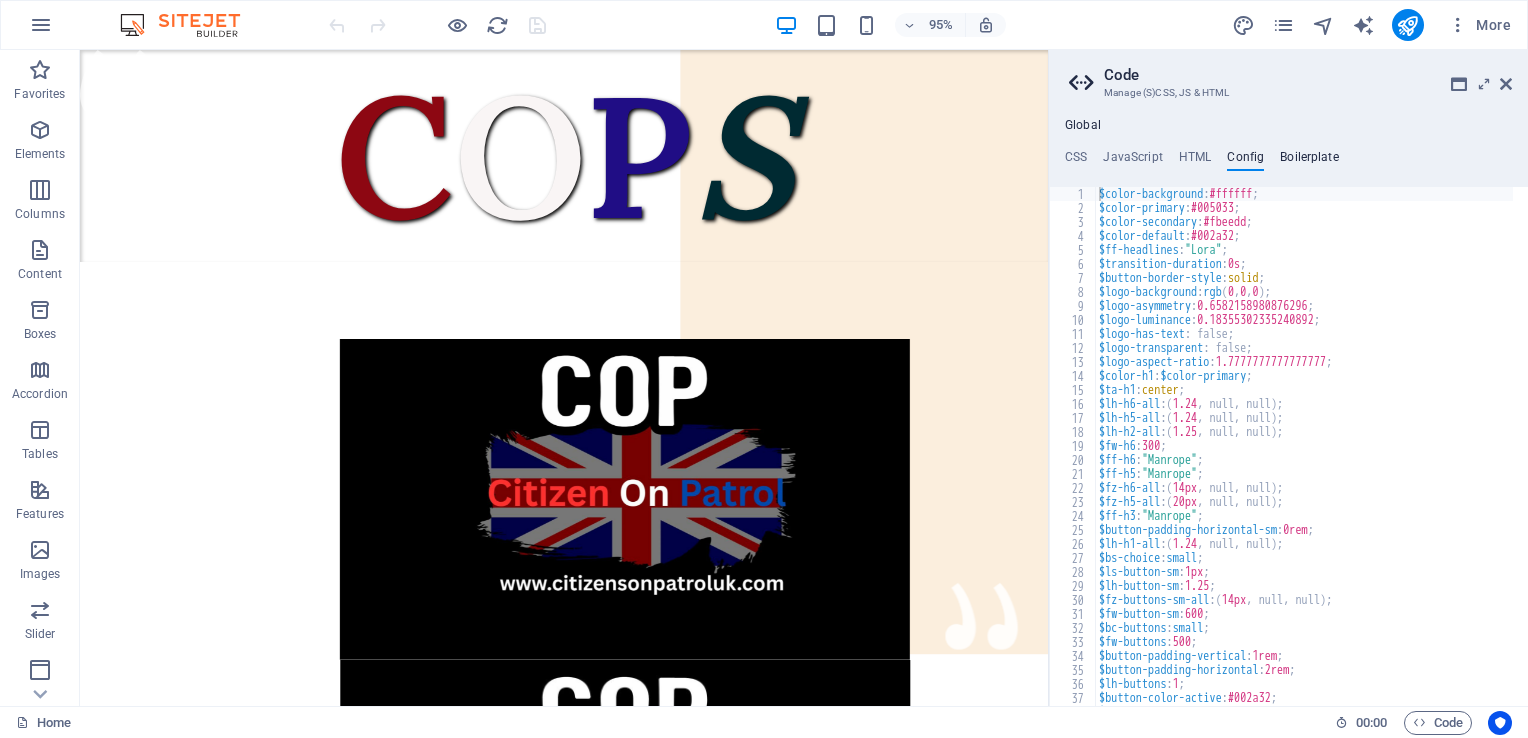click on "Boilerplate" at bounding box center [1309, 161] 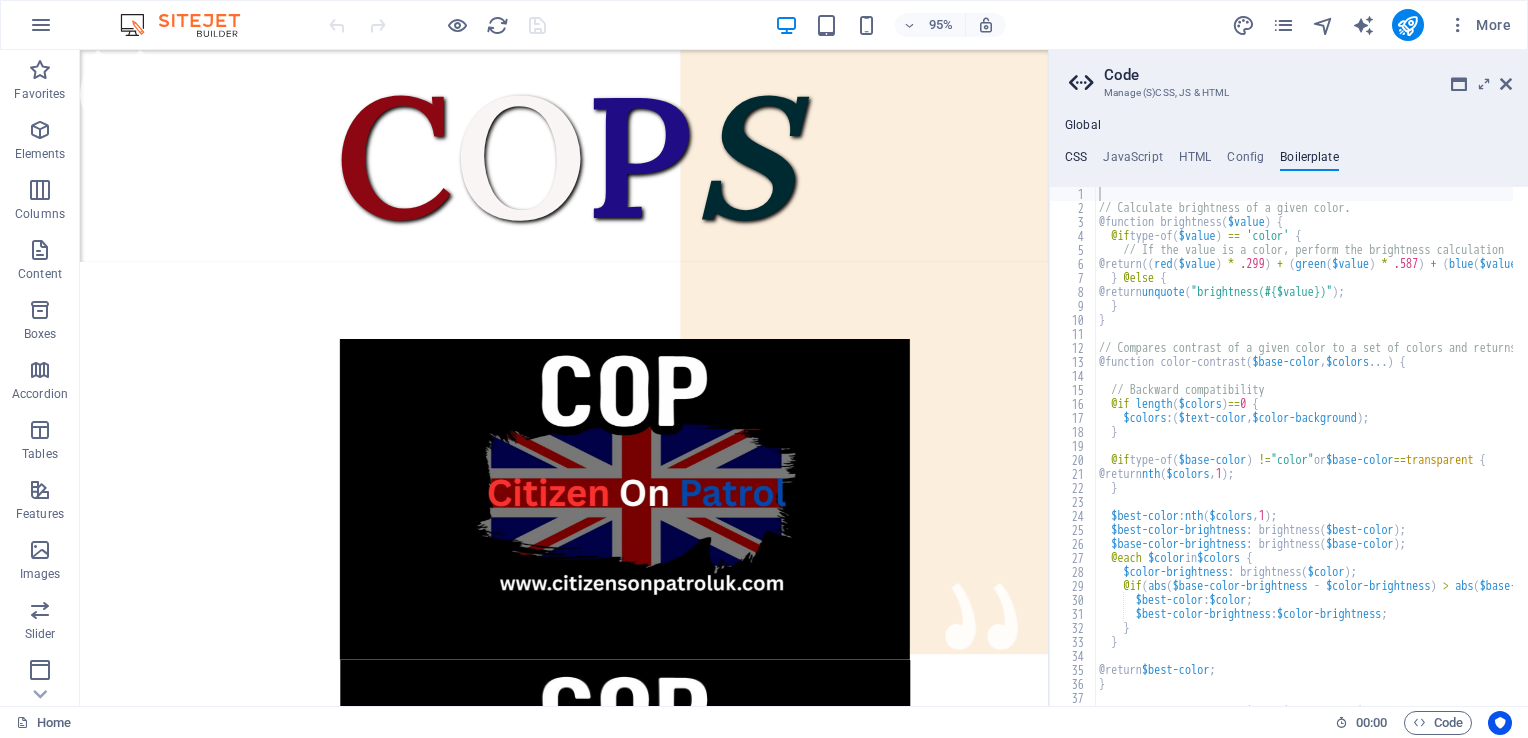 click on "CSS" at bounding box center (1076, 161) 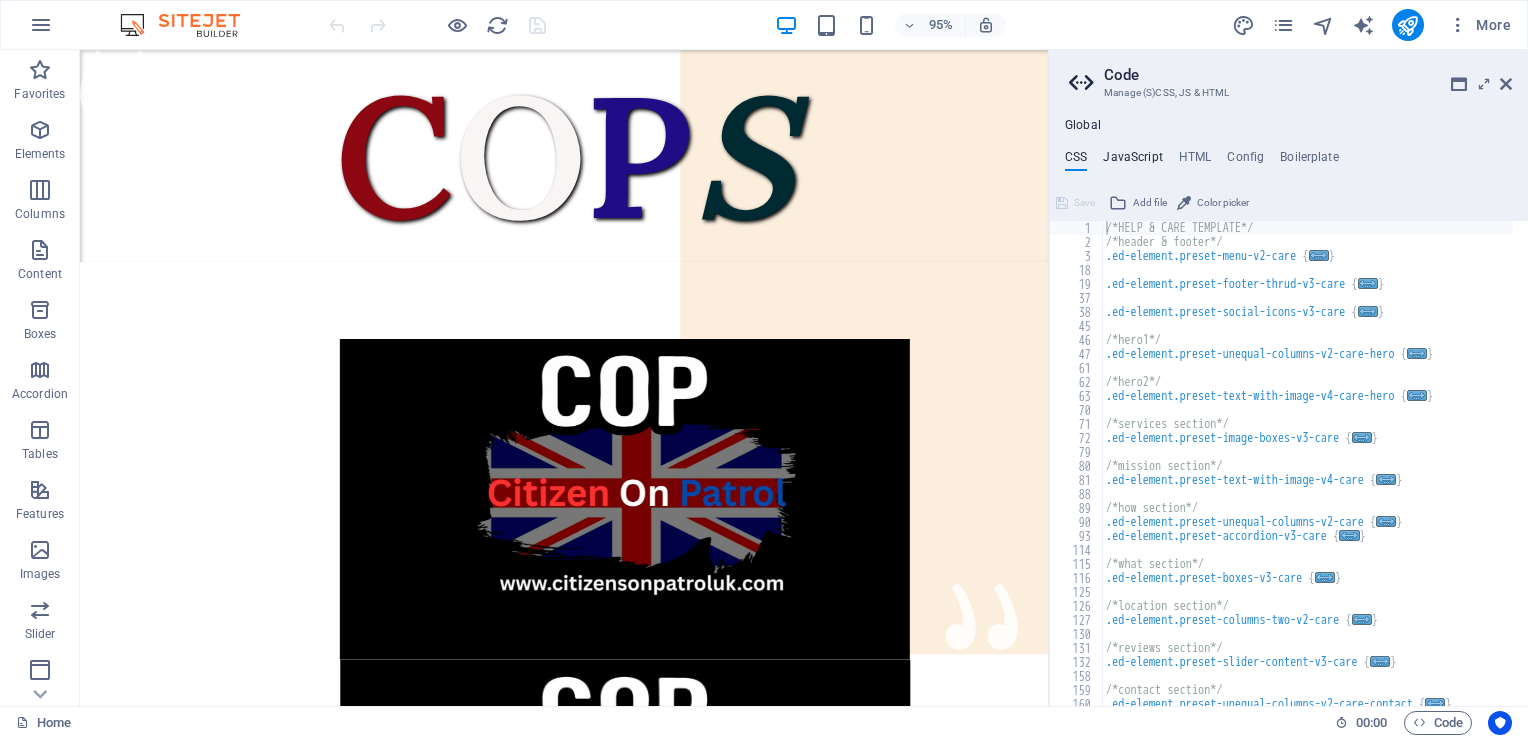 click on "JavaScript" at bounding box center (1132, 161) 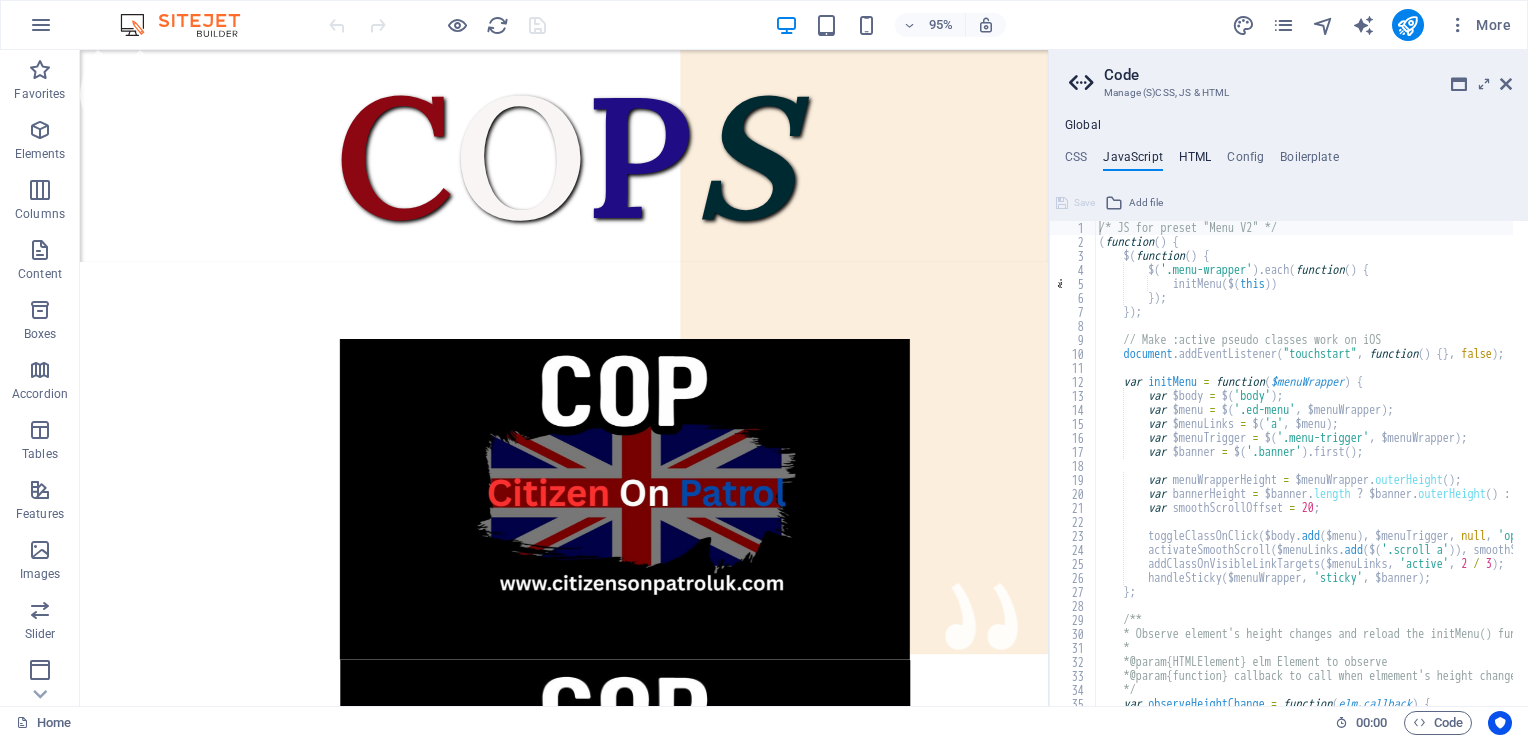 click on "HTML" at bounding box center [1195, 161] 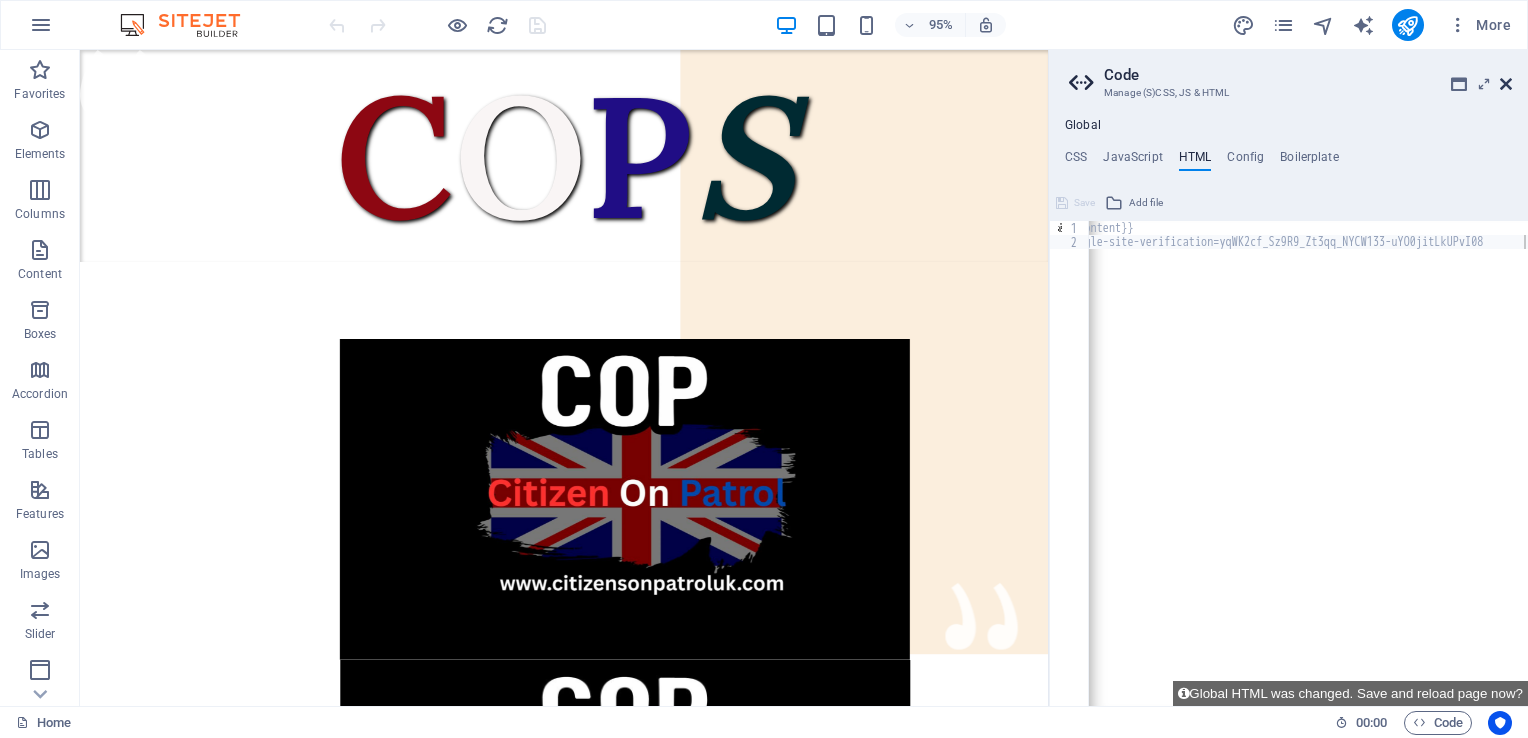 click at bounding box center (1506, 84) 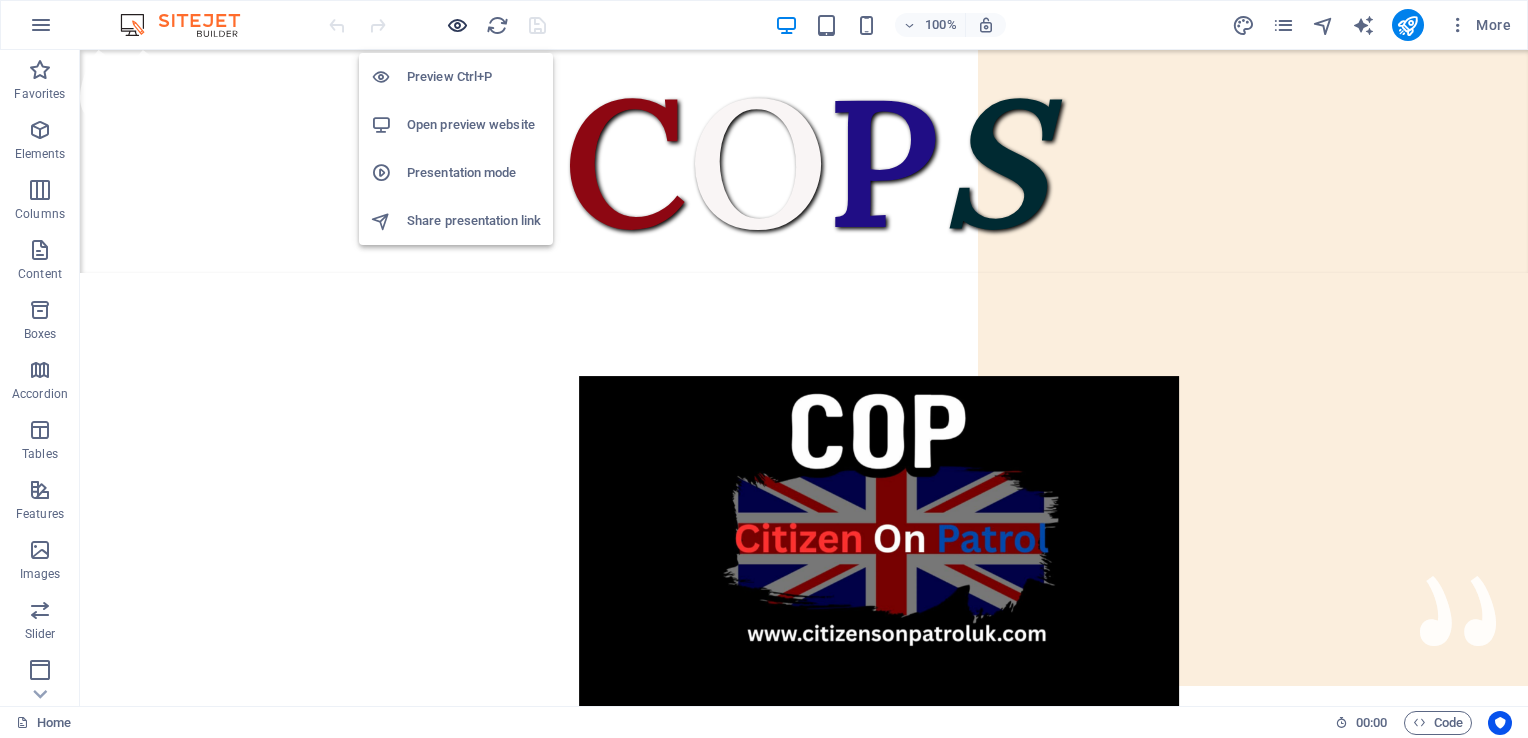 click at bounding box center (457, 25) 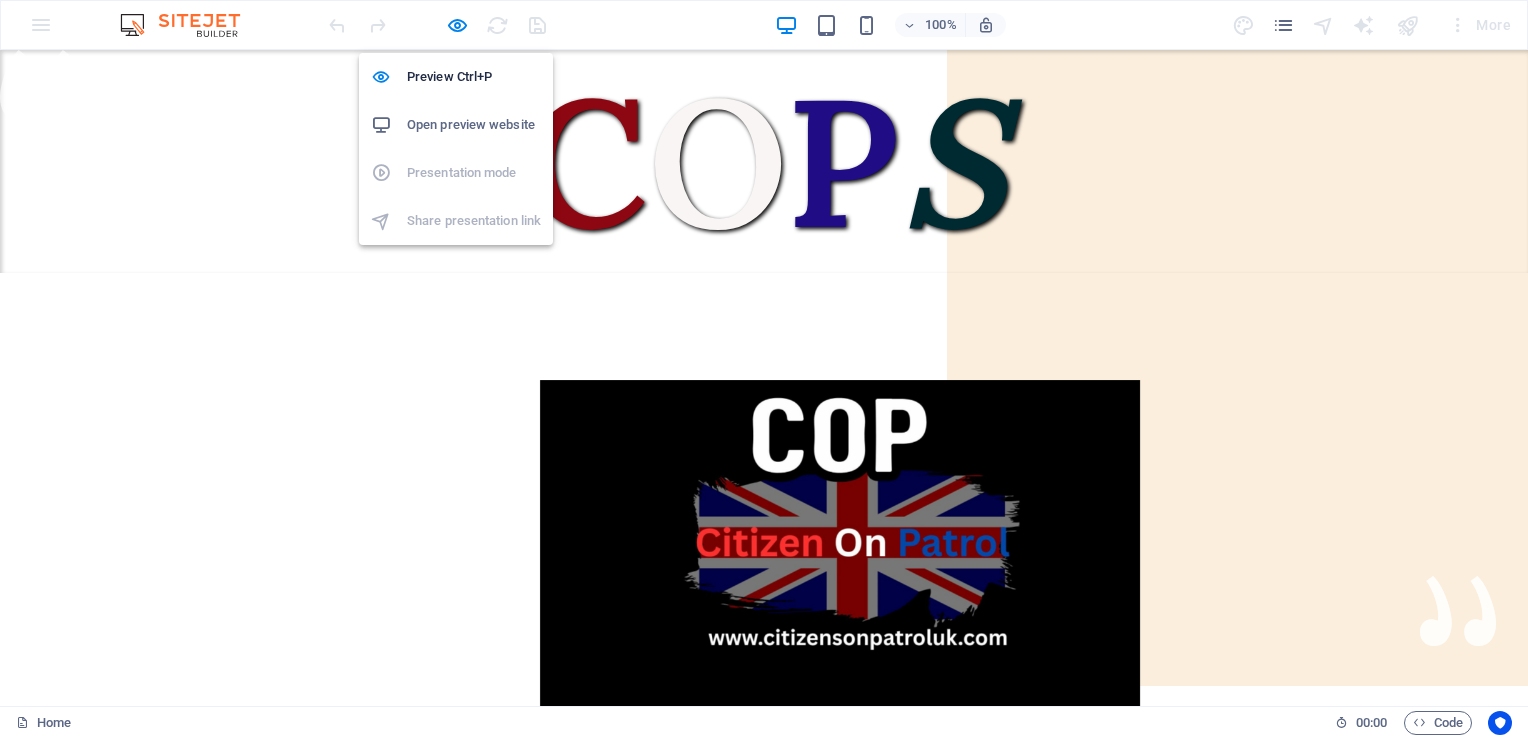 click on "Open preview website" at bounding box center (474, 125) 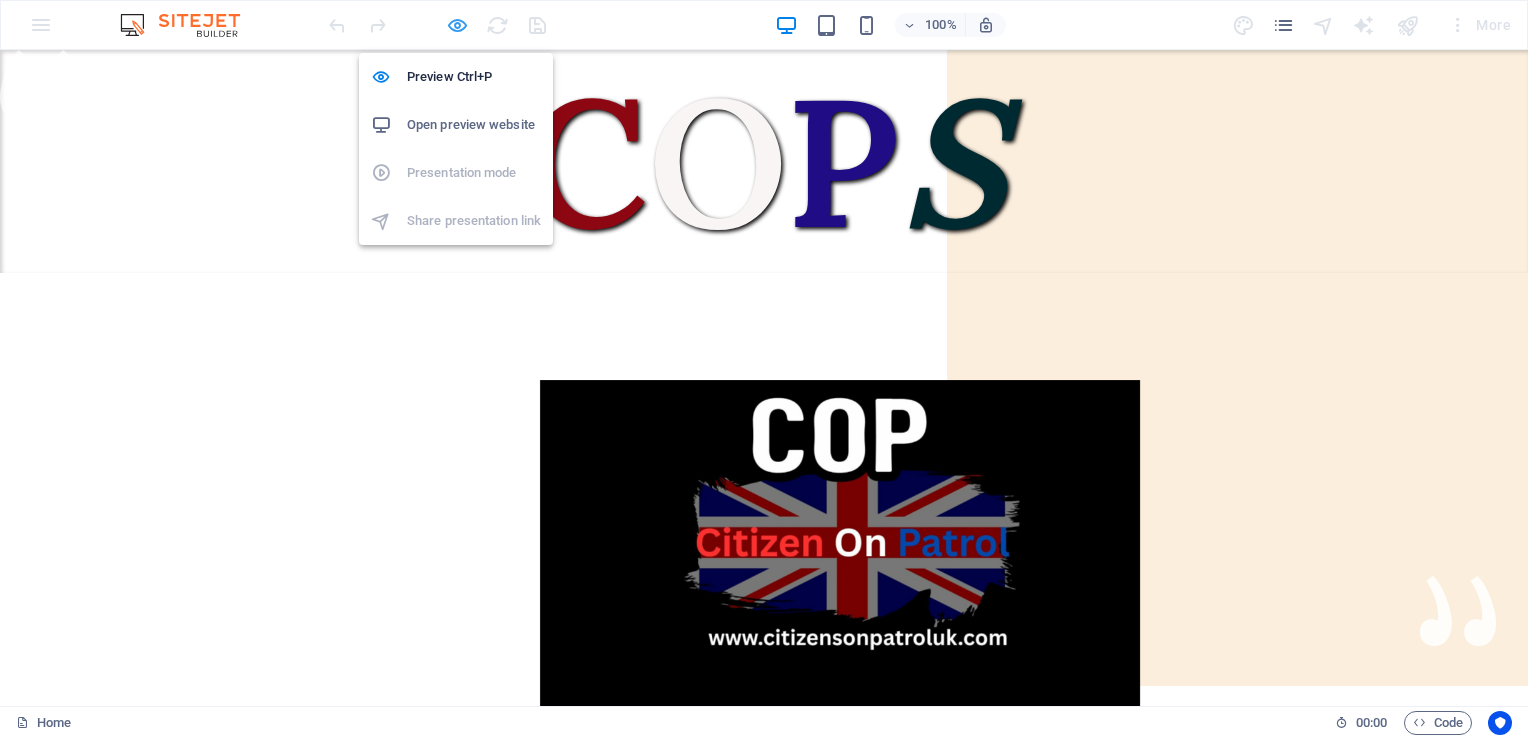 click at bounding box center (457, 25) 